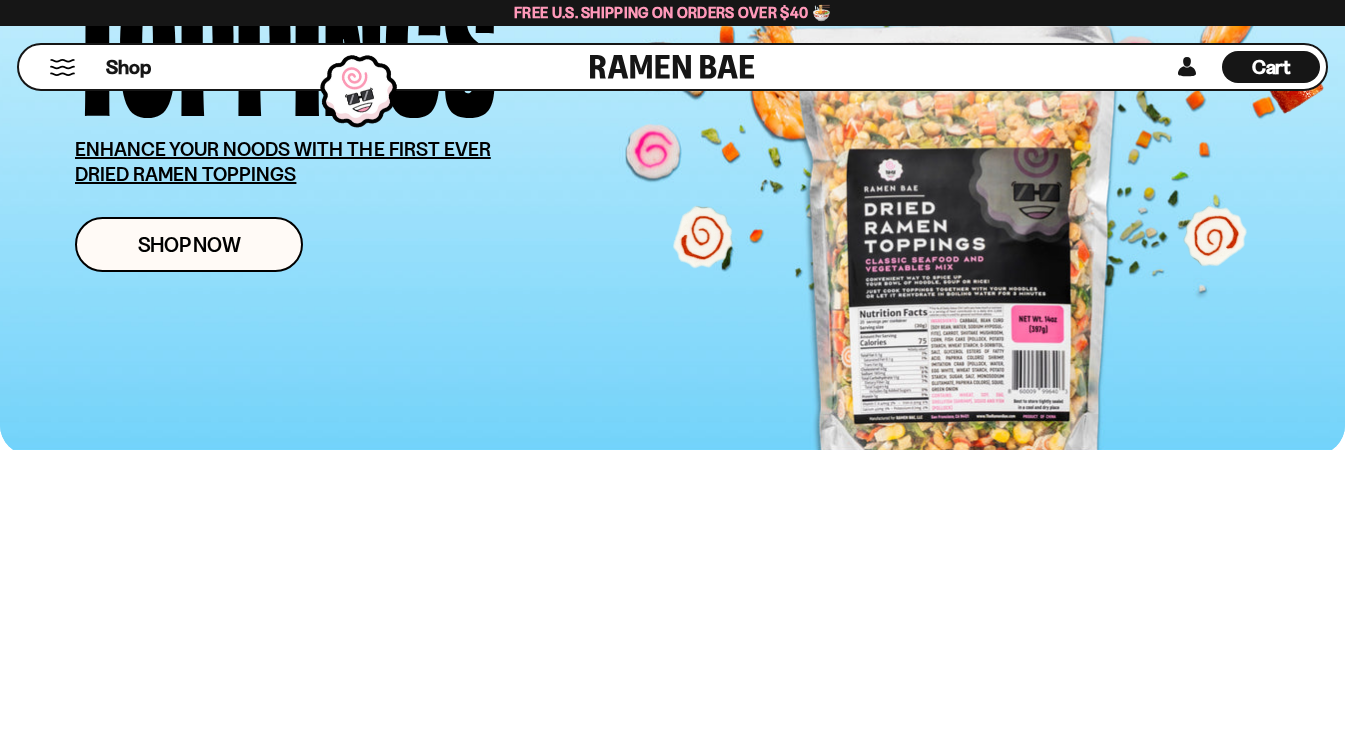 scroll, scrollTop: 398, scrollLeft: 0, axis: vertical 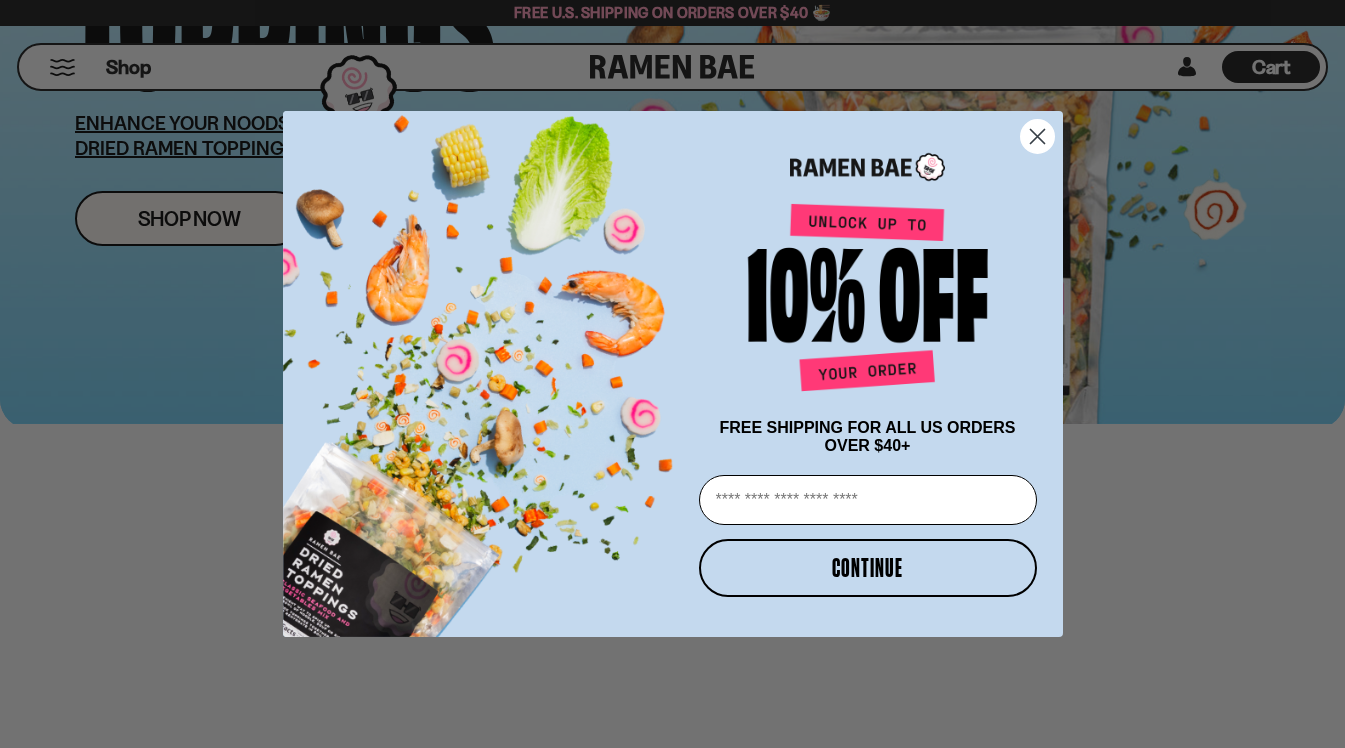 click 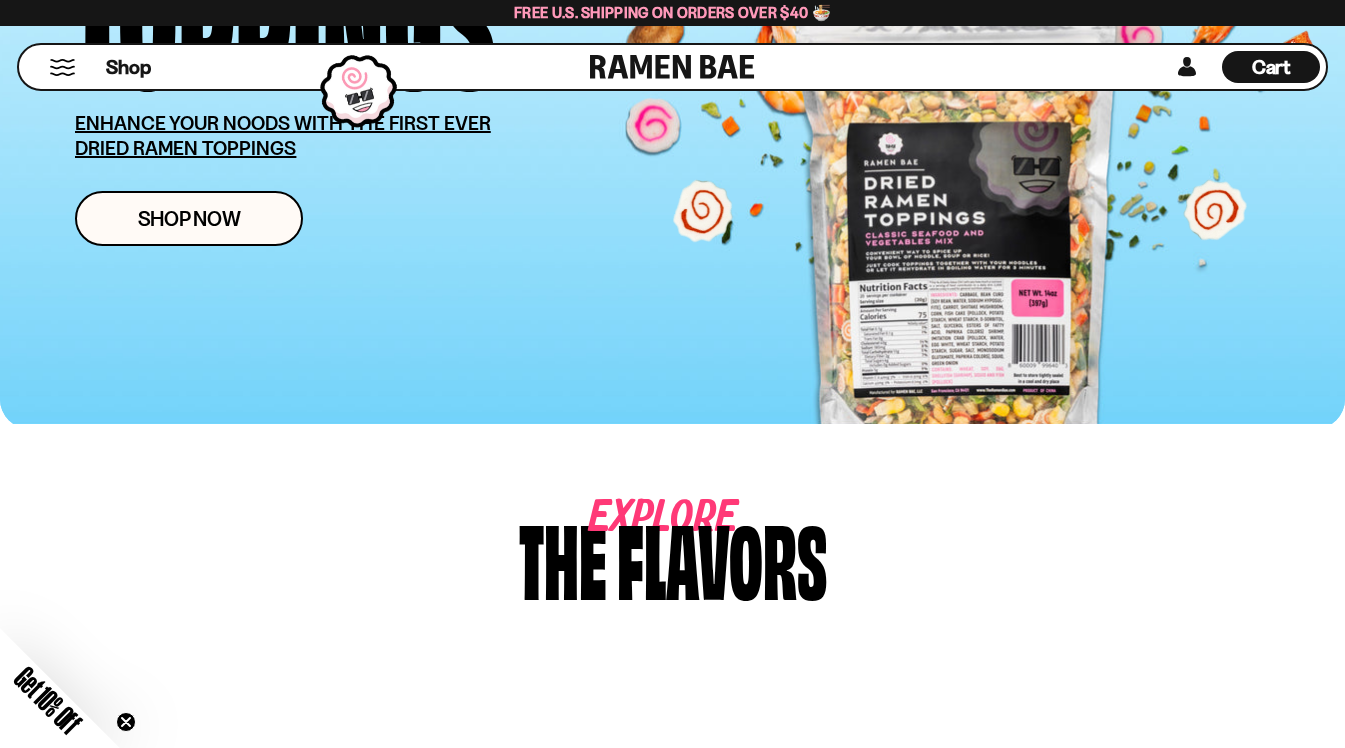 click on "19387+
Verified Reviews, Sold Out 7x!
Dried   Ramen   Toppings
ENHANCE YOUR NOODS WITH THE FIRST EVER DRIED RAMEN TOPPINGS
Shop Now" at bounding box center (702, 13) 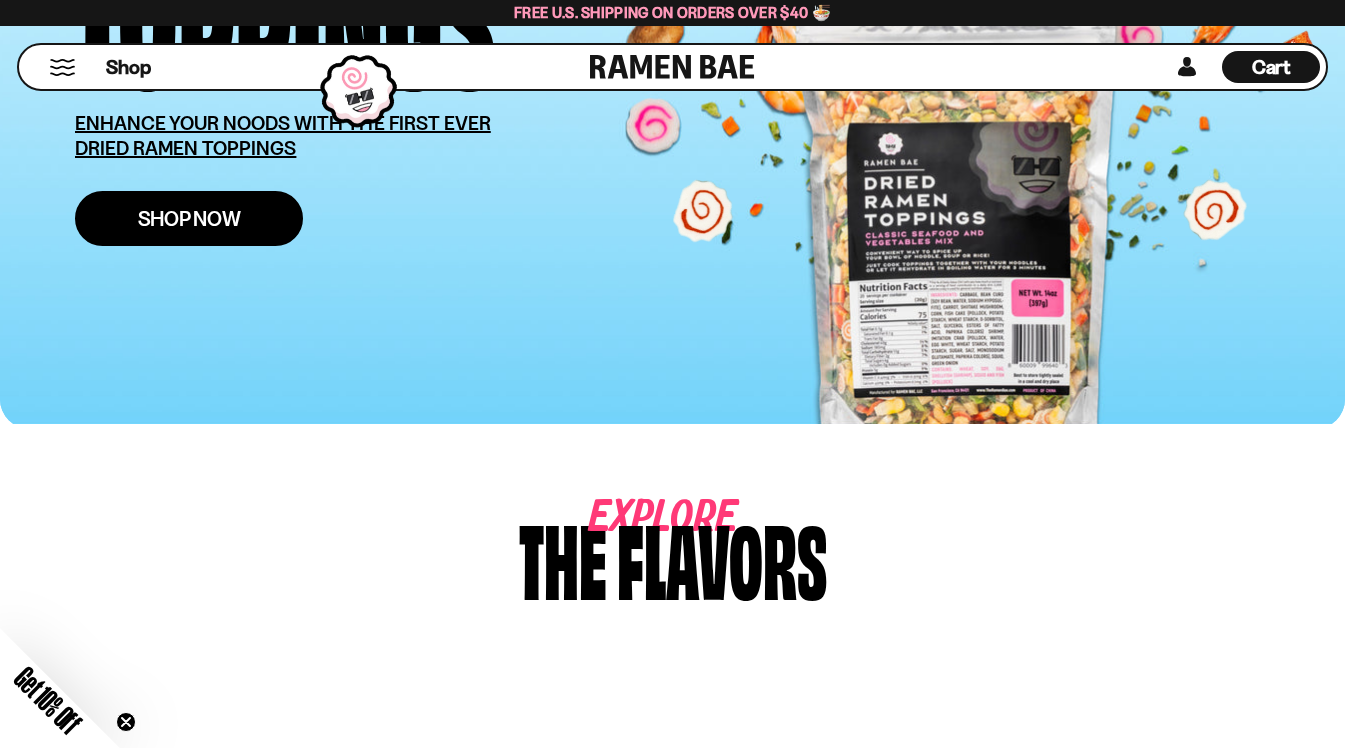click on "Shop Now" at bounding box center [189, 218] 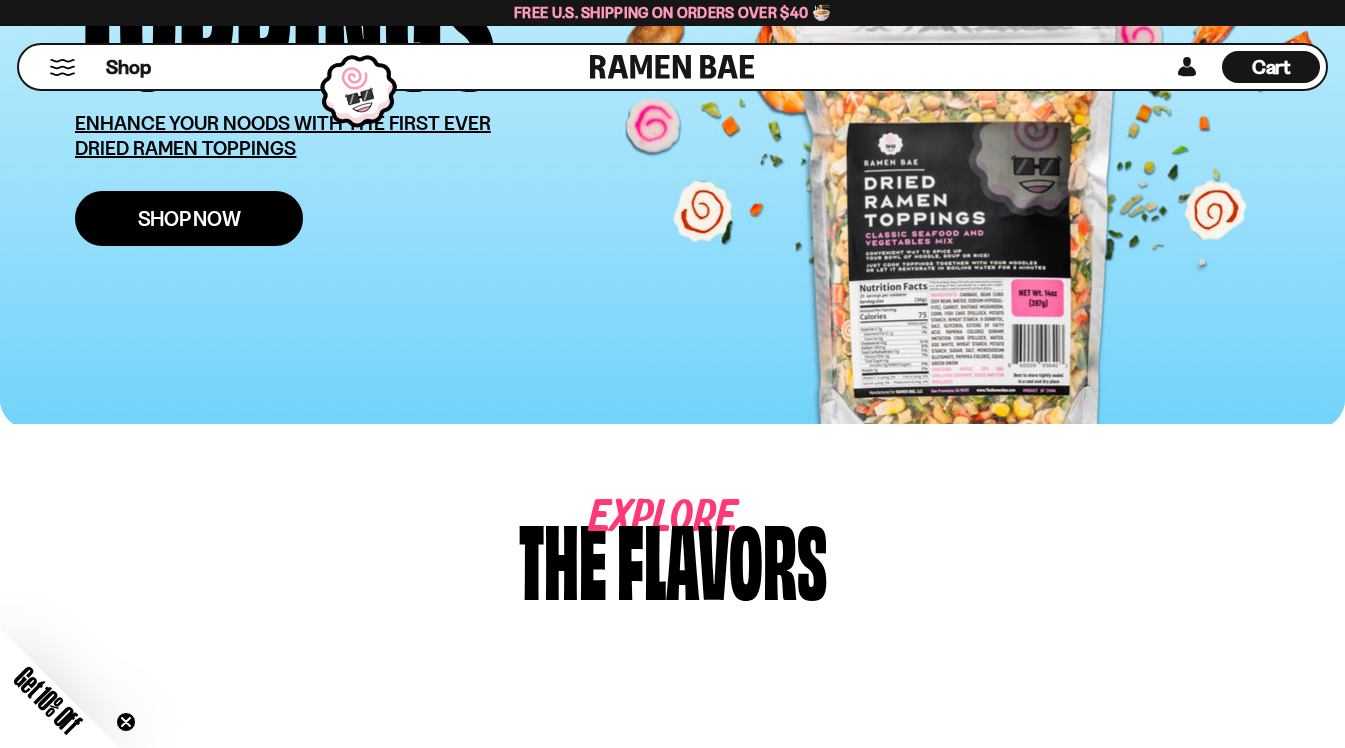 click on "Shop Now" at bounding box center [189, 218] 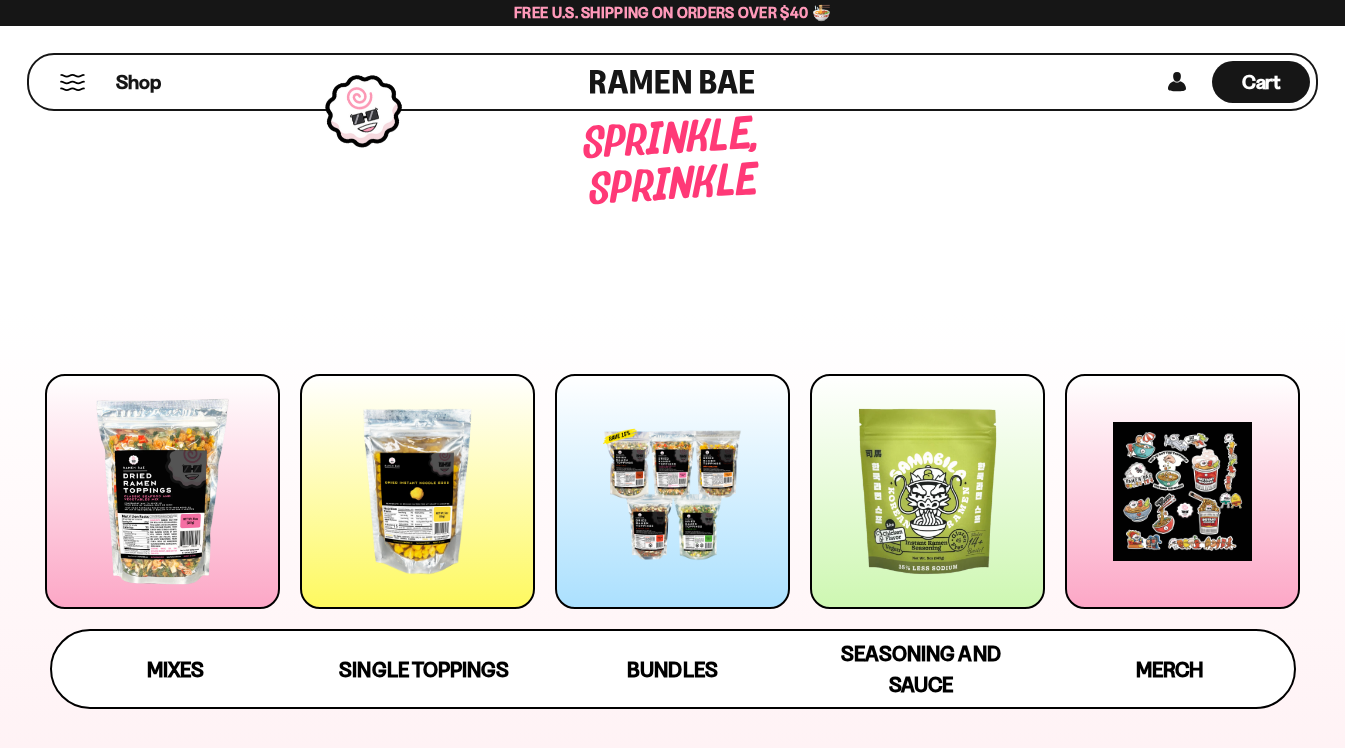 scroll, scrollTop: 0, scrollLeft: 0, axis: both 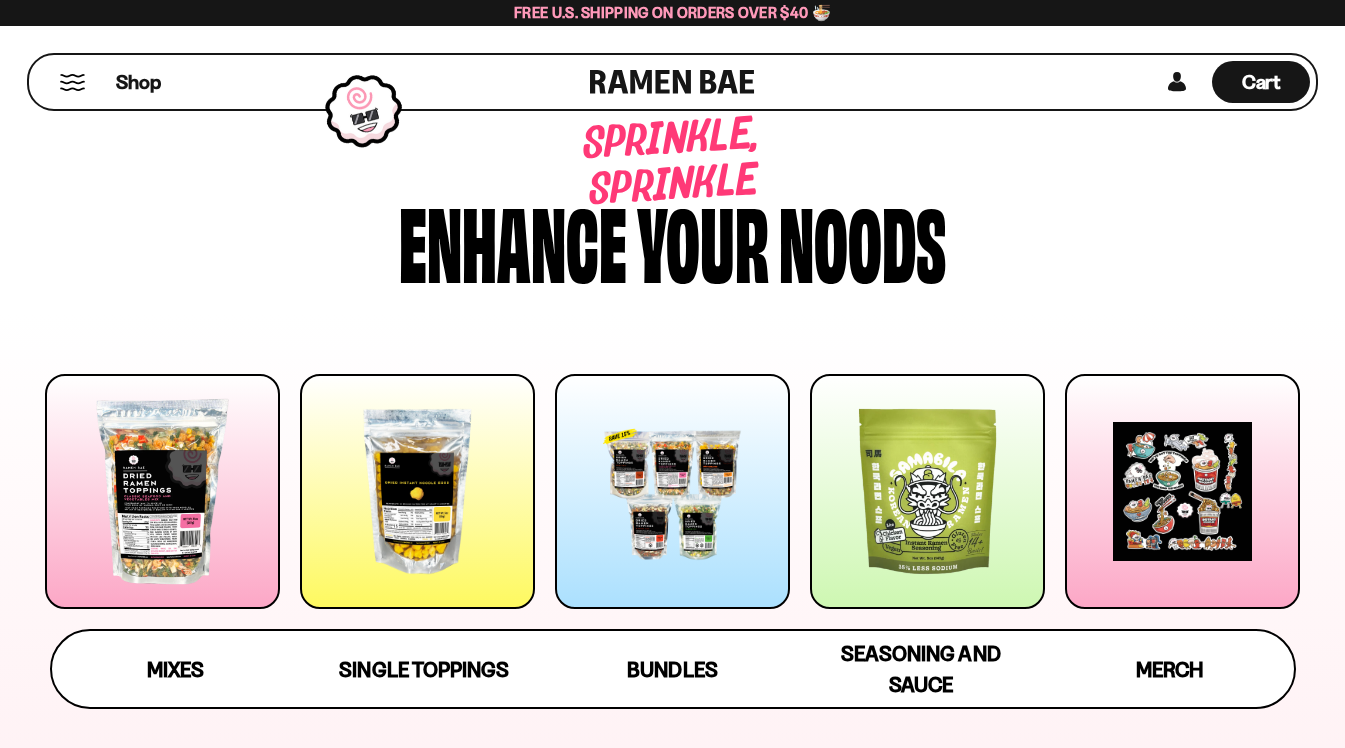 click at bounding box center [162, 491] 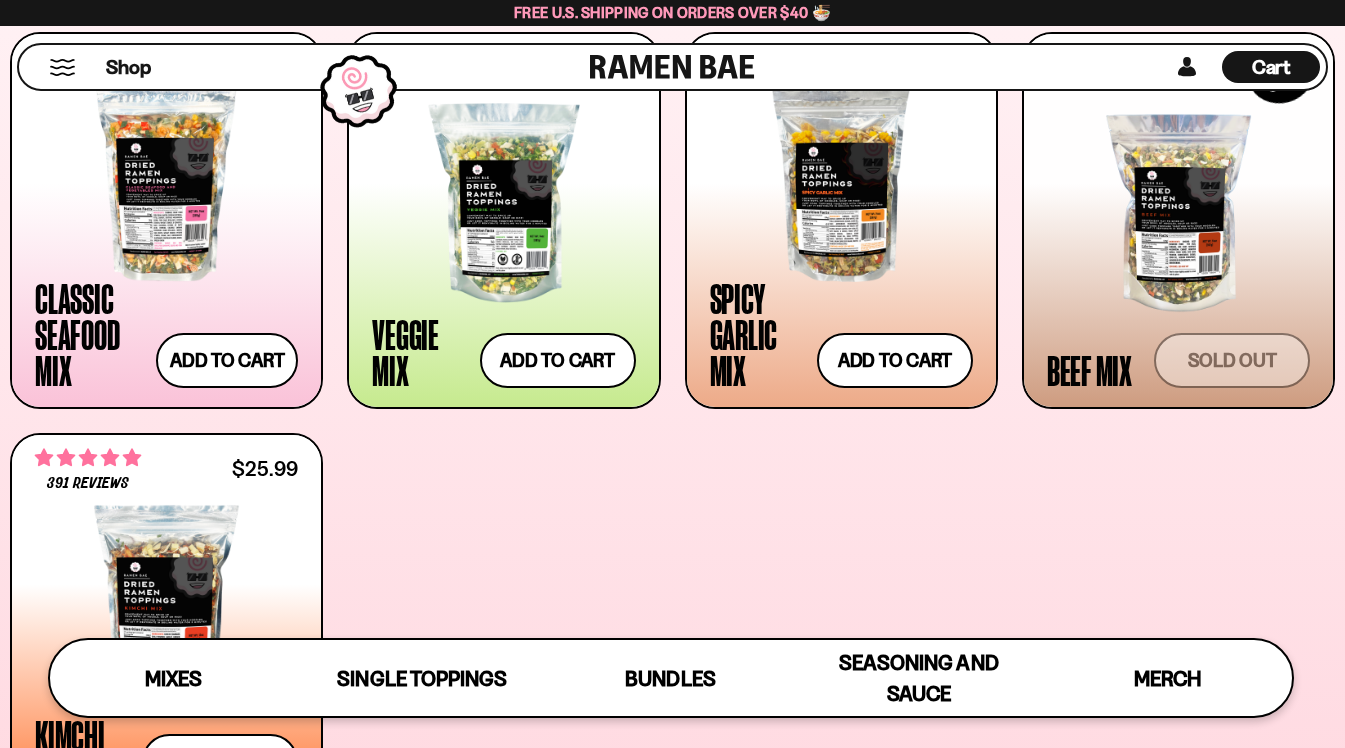 scroll, scrollTop: 785, scrollLeft: 0, axis: vertical 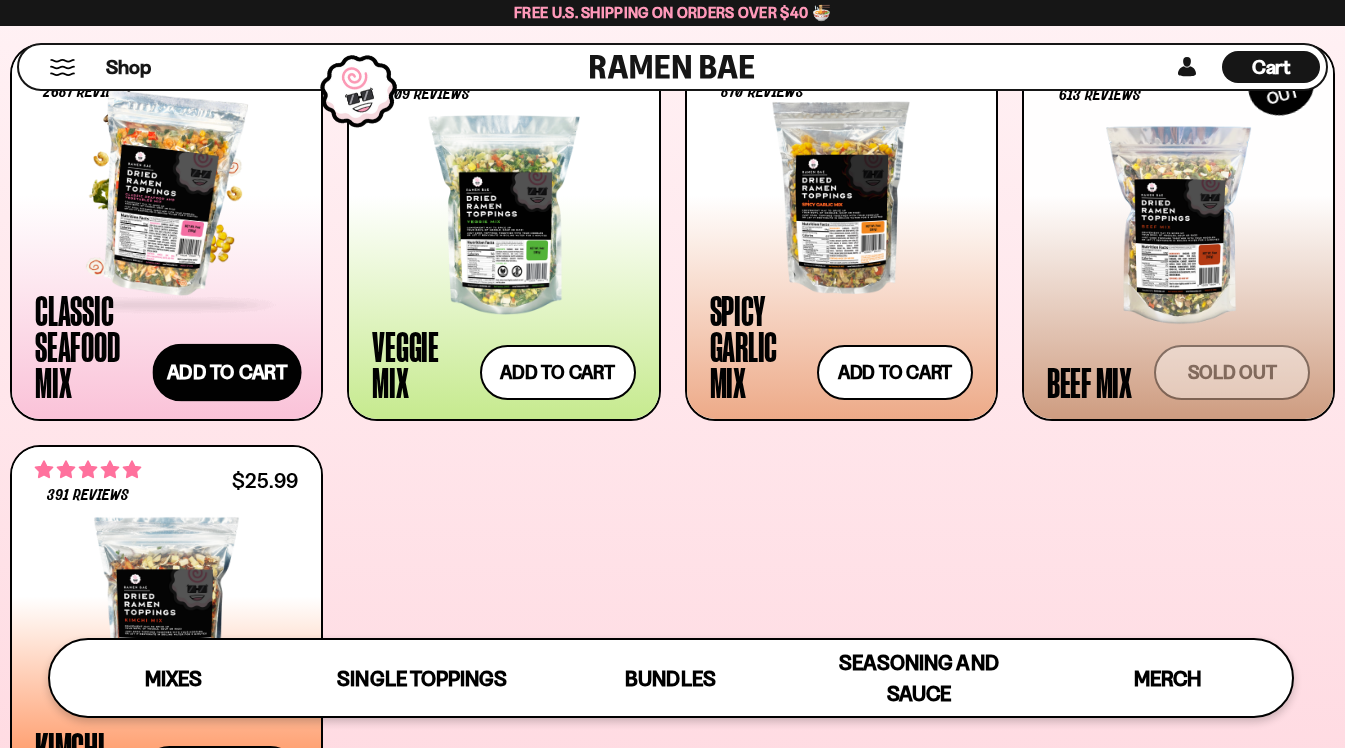 click on "Add to cart
Add
—
Regular price
$26.99
Regular price
Sale price
$26.99
Unit price
/
per" at bounding box center (227, 373) 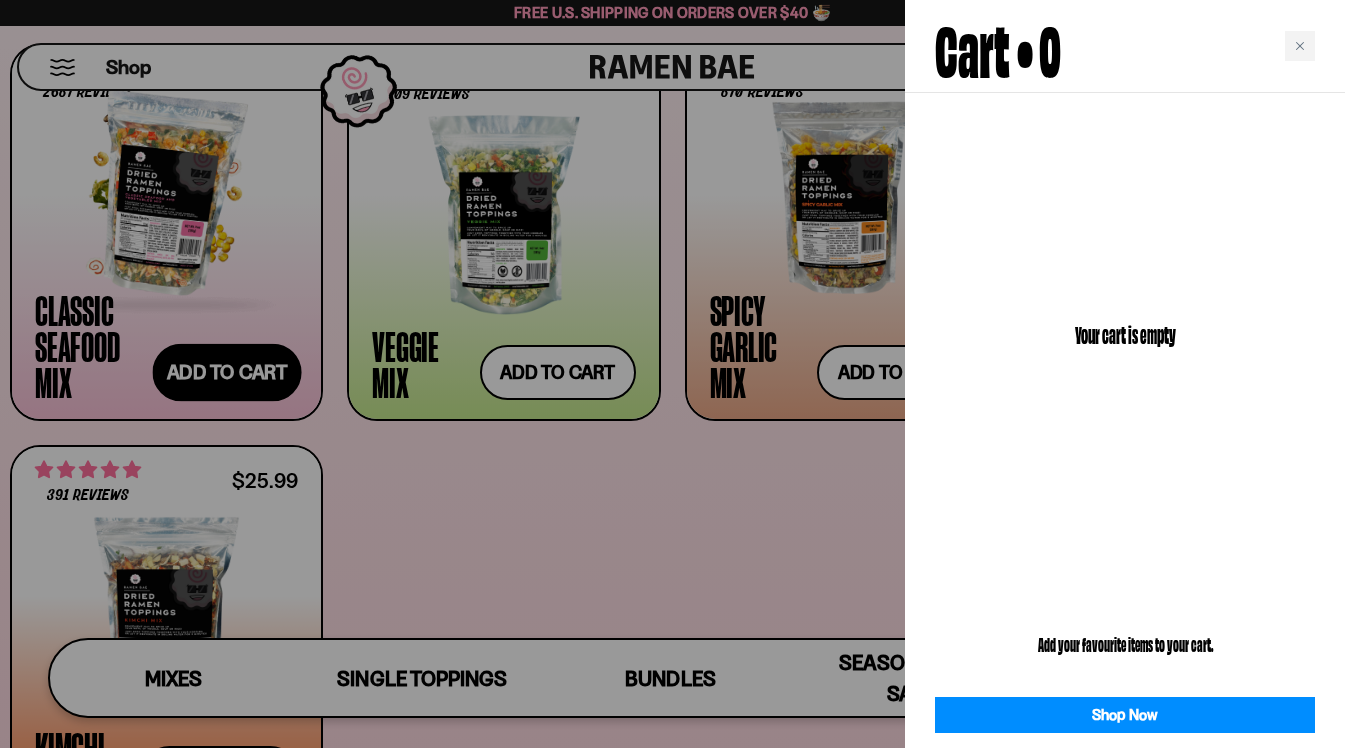 scroll, scrollTop: 786, scrollLeft: 0, axis: vertical 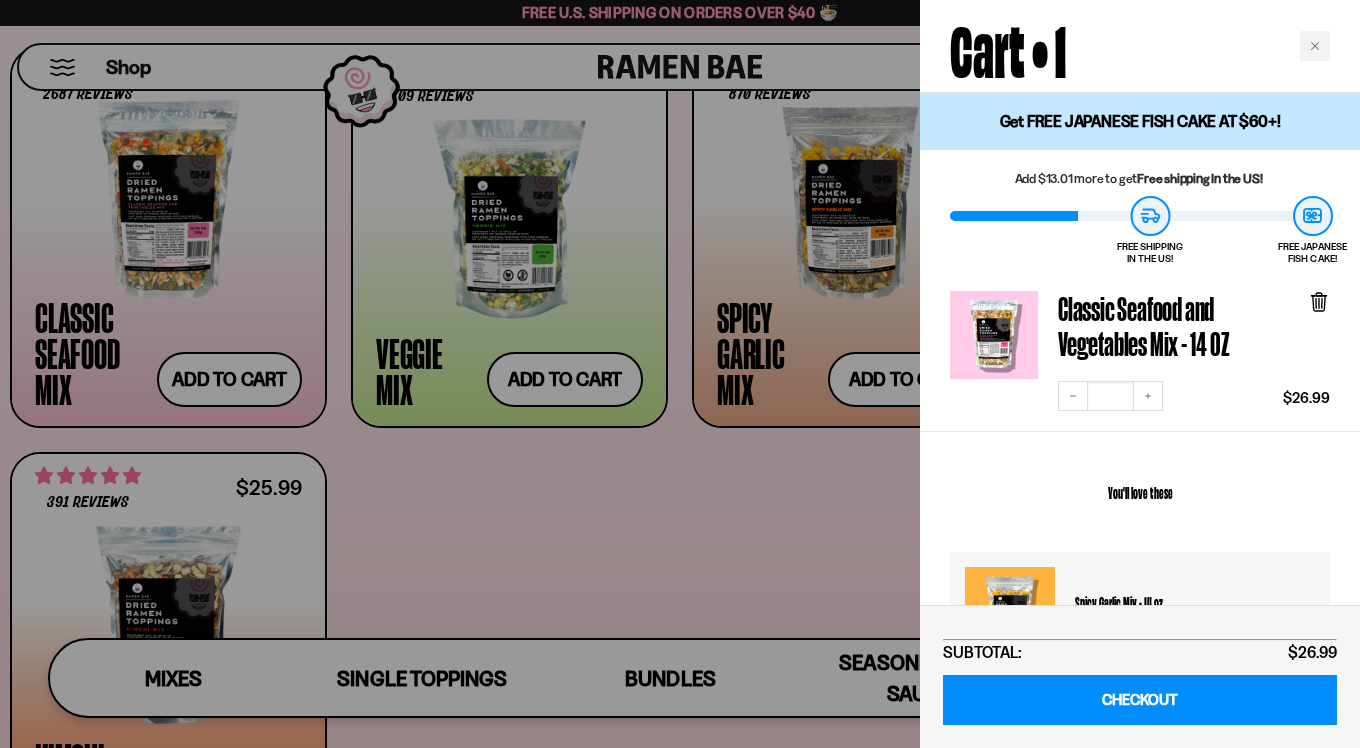 click at bounding box center (680, 374) 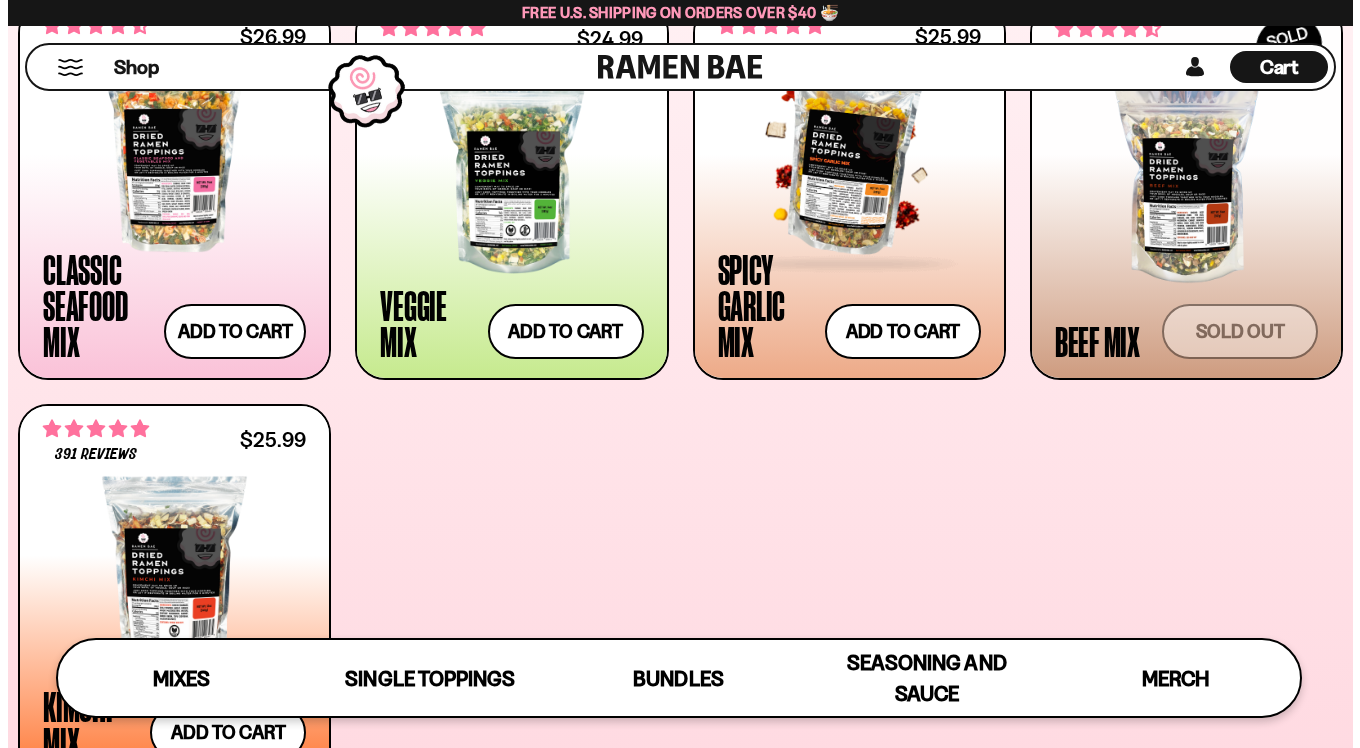 scroll, scrollTop: 847, scrollLeft: 0, axis: vertical 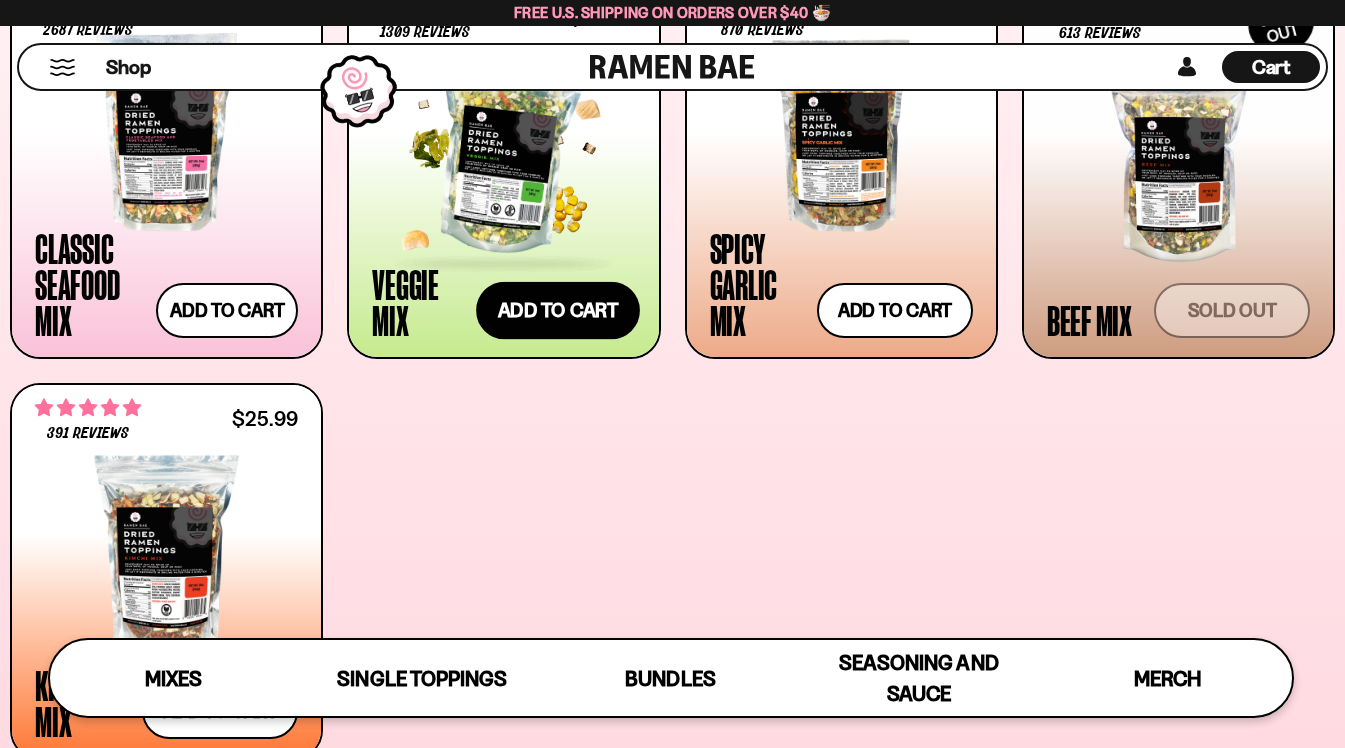 click on "Add to cart
Add
—
Regular price
$24.99
Regular price
Sale price
$24.99
Unit price
/
per" at bounding box center [558, 311] 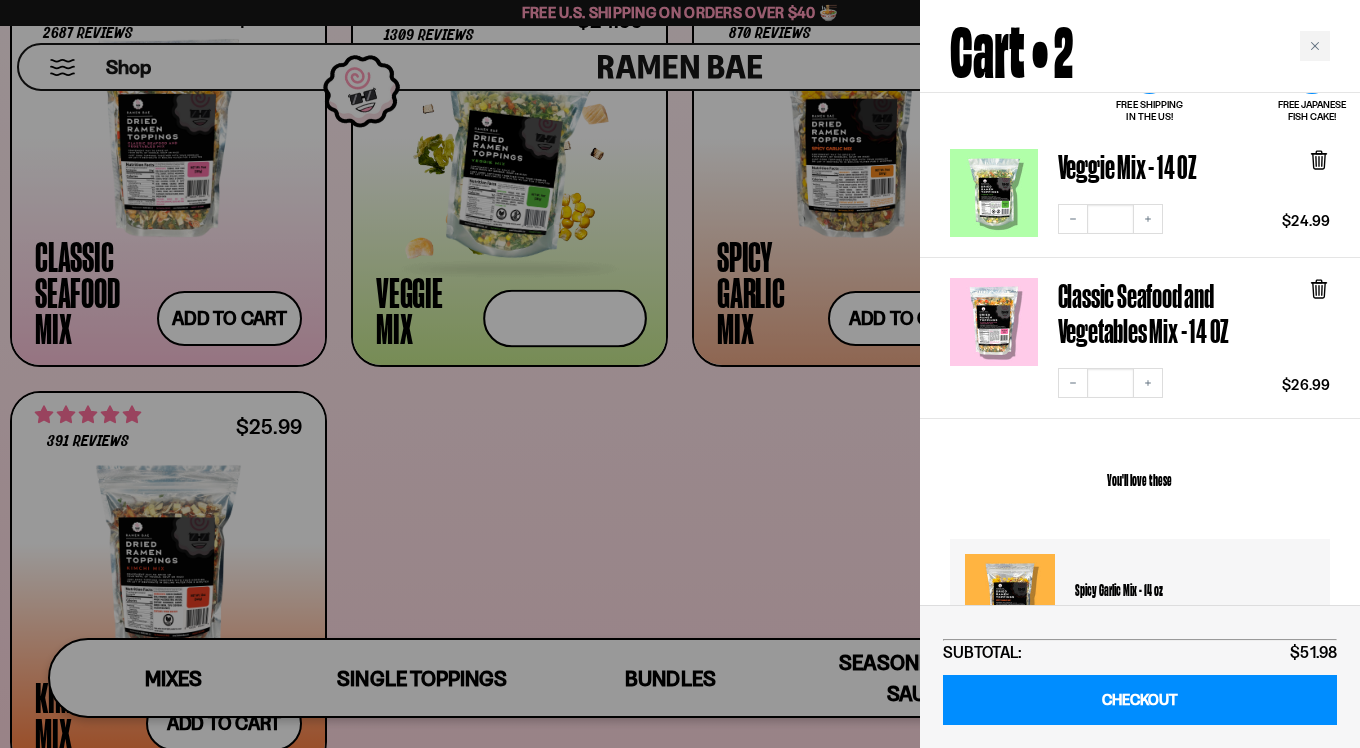 scroll, scrollTop: 169, scrollLeft: 0, axis: vertical 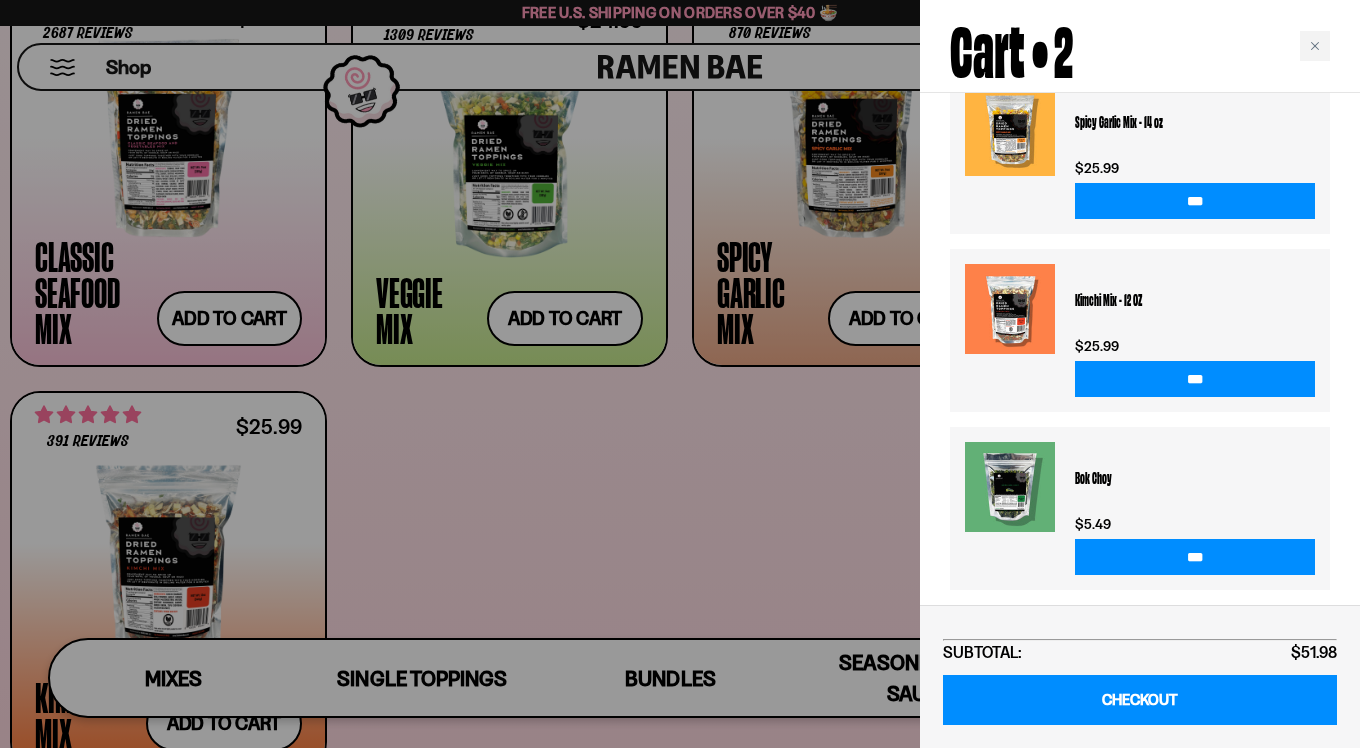 click at bounding box center [680, 374] 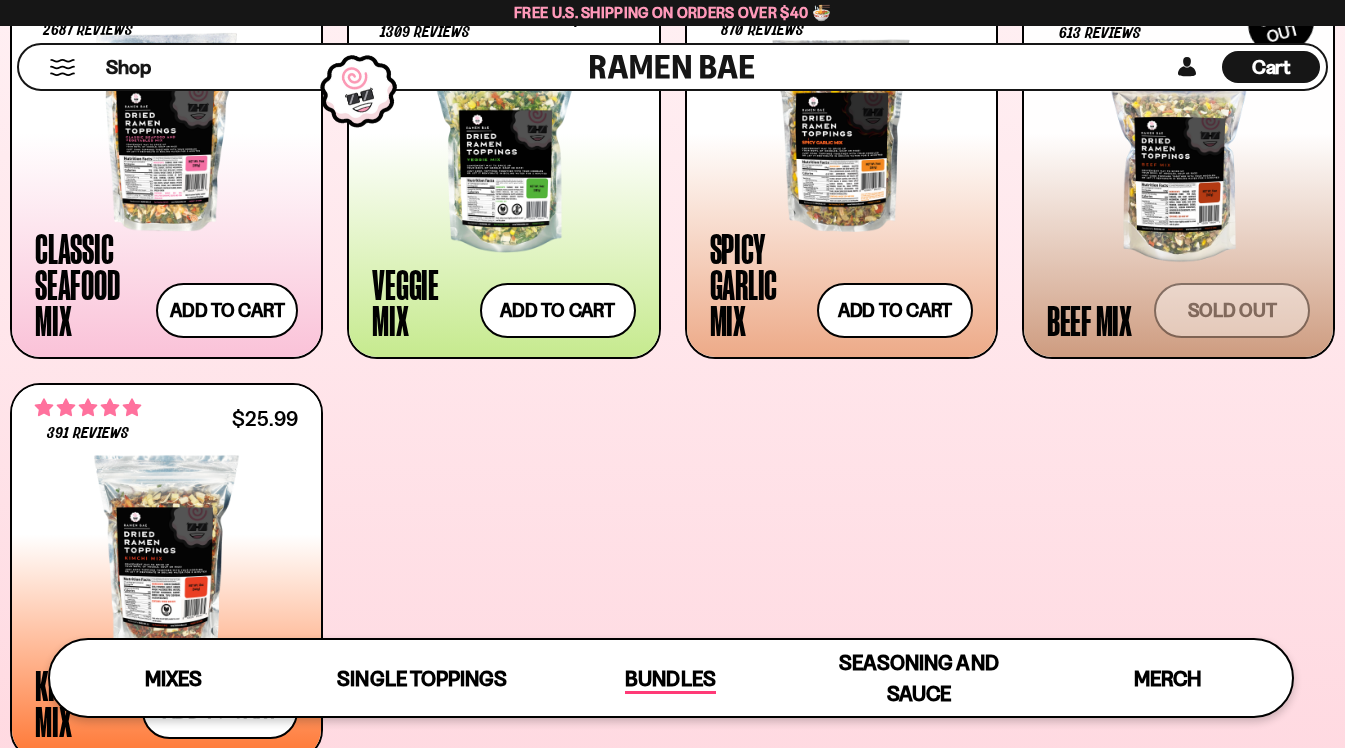 click on "Bundles" at bounding box center [670, 680] 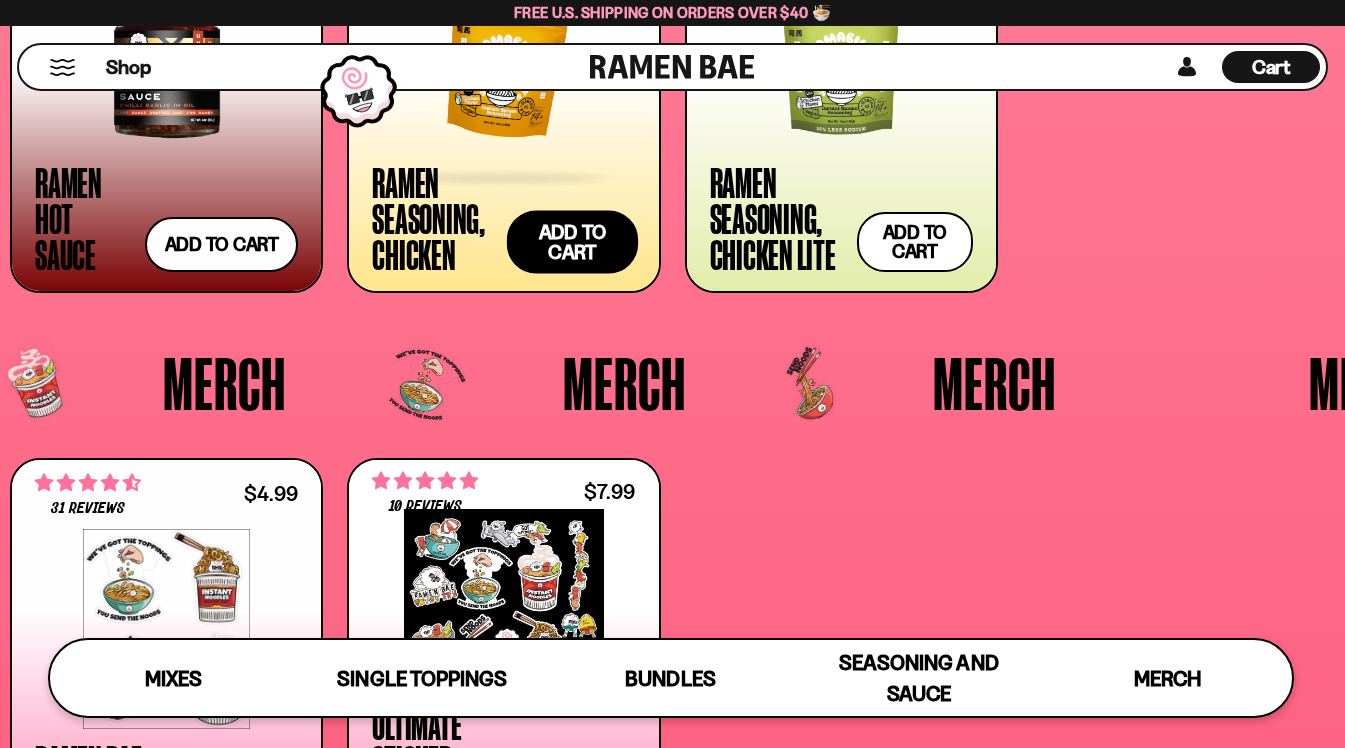 scroll, scrollTop: 4935, scrollLeft: 0, axis: vertical 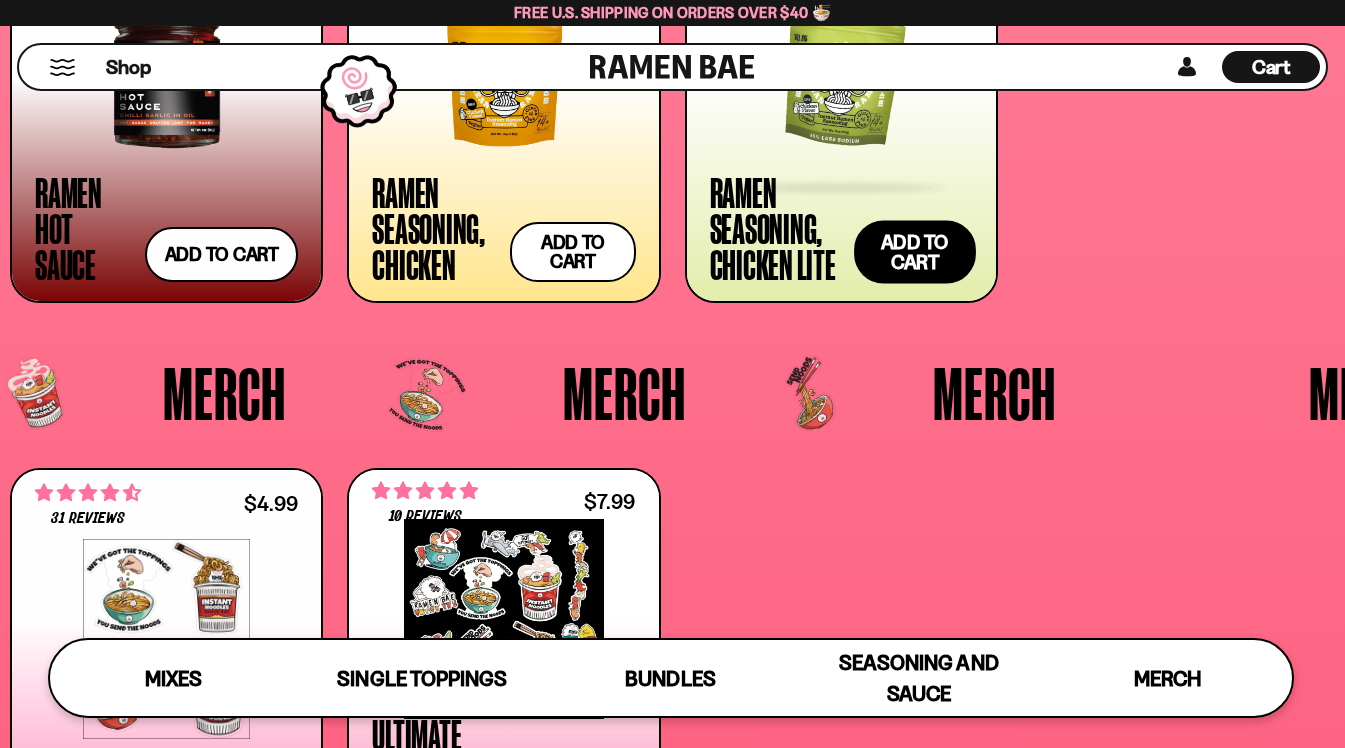 click on "Add to cart
Add
—
Regular price
$14.99
Regular price
Sale price
$14.99
Unit price
/
per" at bounding box center (915, 252) 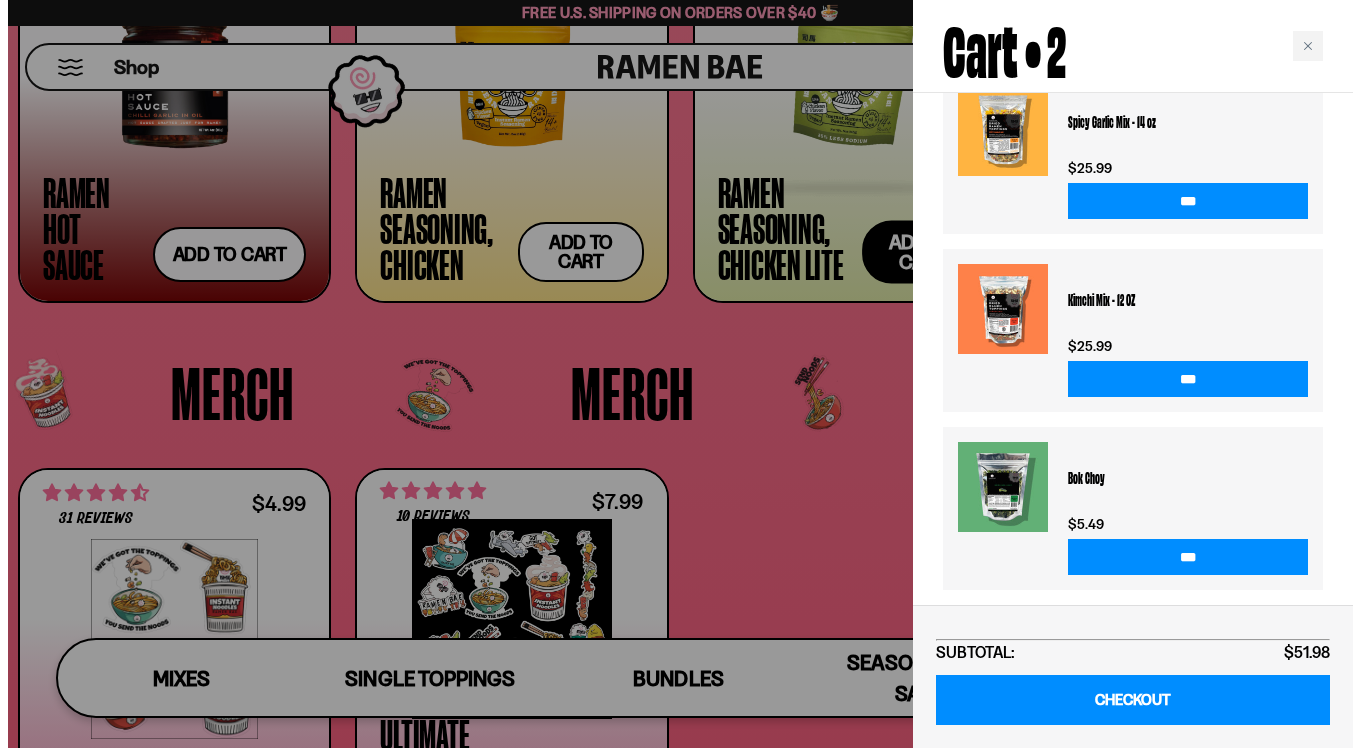 scroll, scrollTop: 4980, scrollLeft: 0, axis: vertical 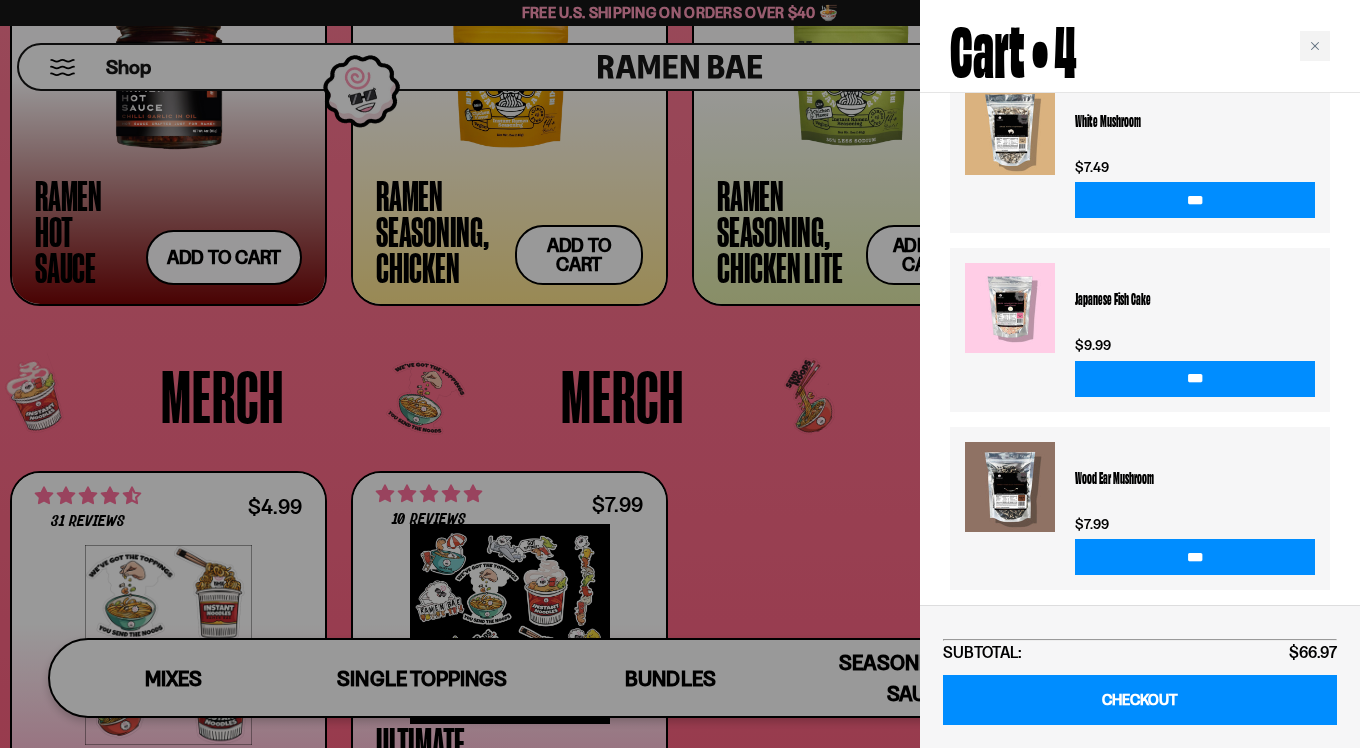 click at bounding box center [680, 374] 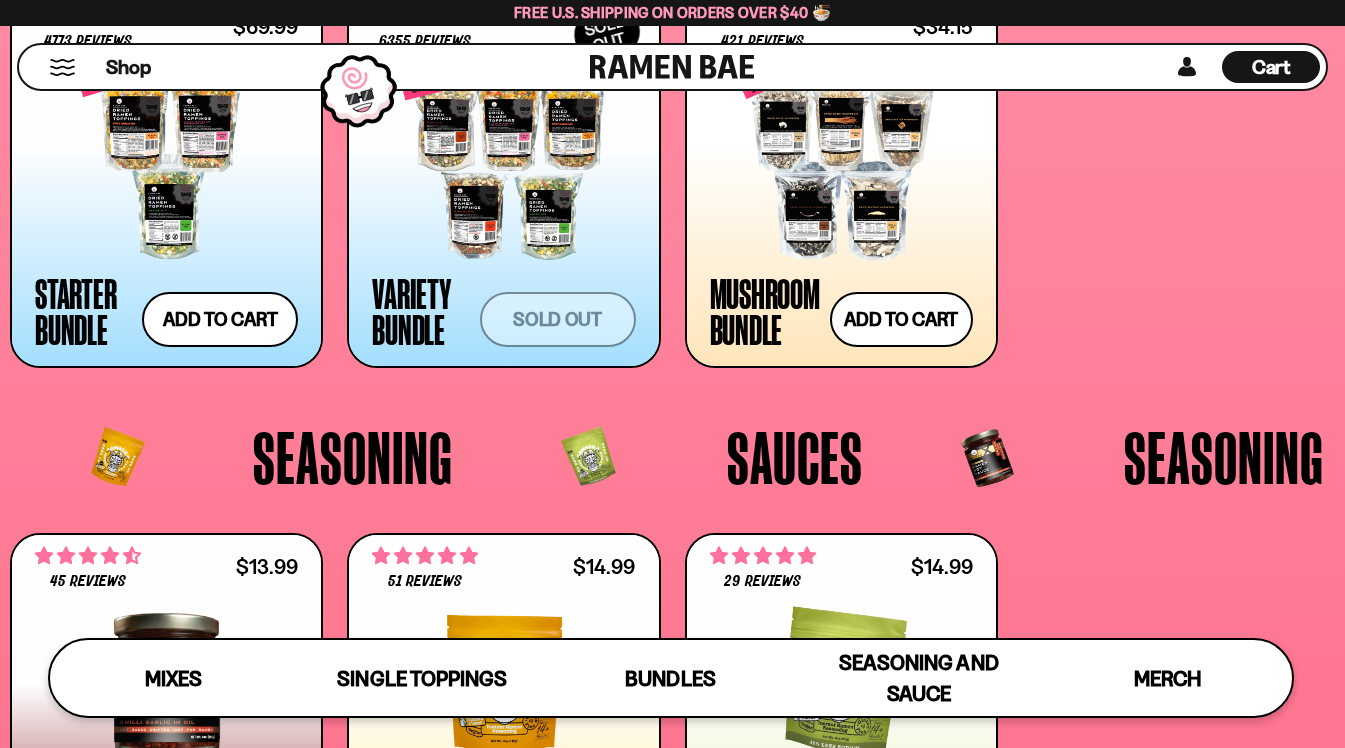 scroll, scrollTop: 4314, scrollLeft: 0, axis: vertical 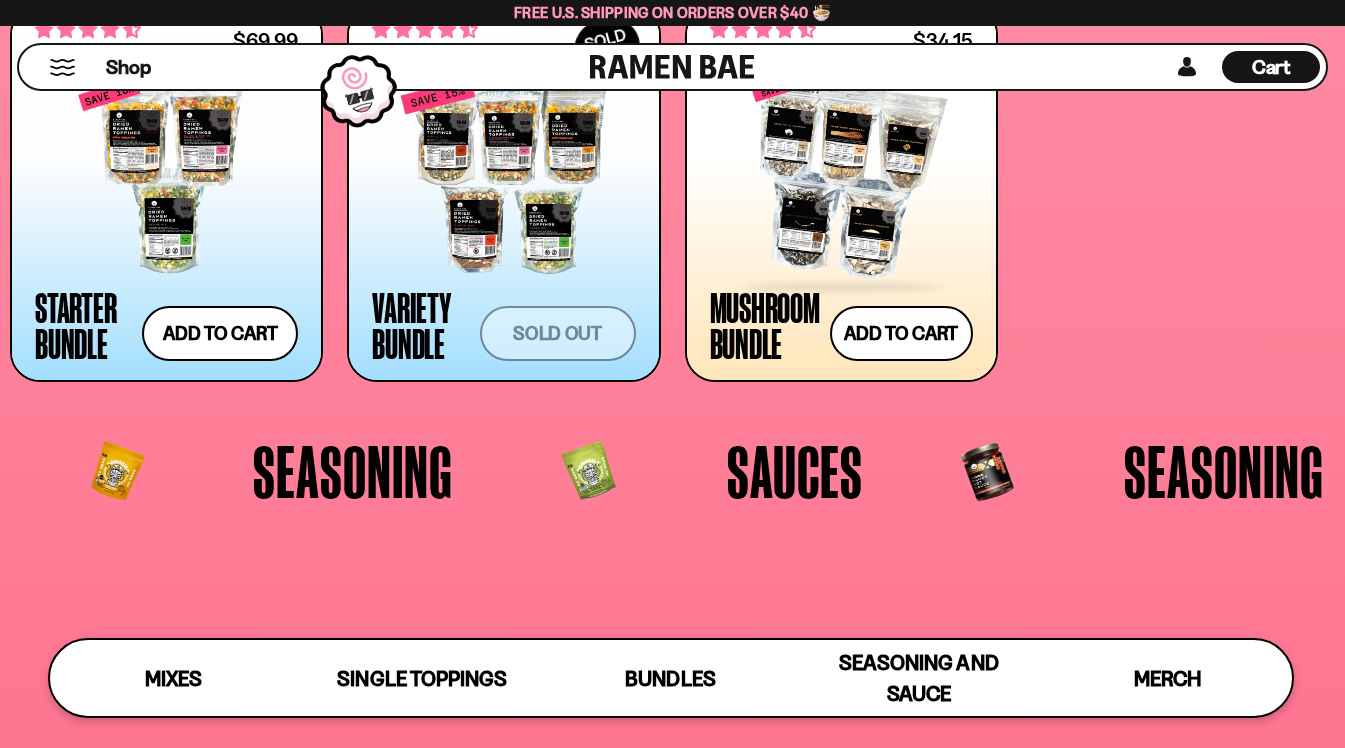 click at bounding box center (841, 176) 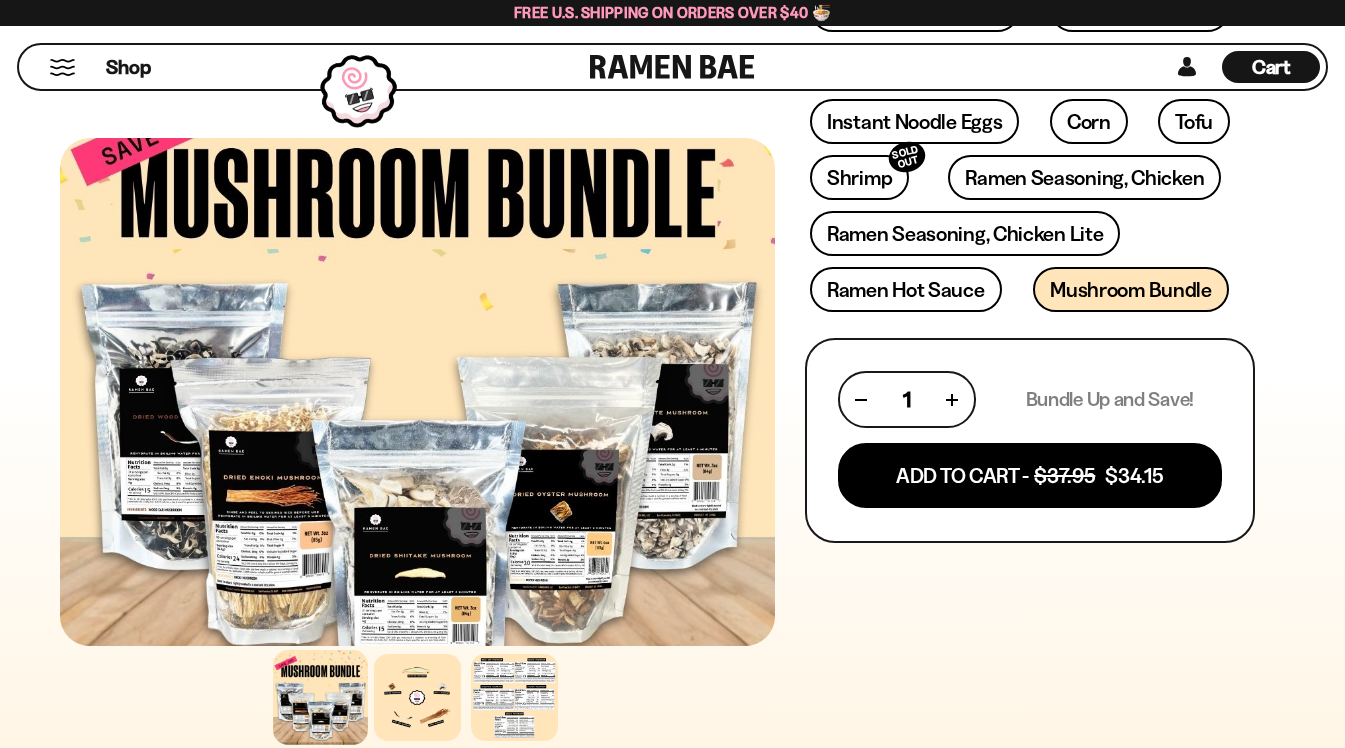 scroll, scrollTop: 686, scrollLeft: 0, axis: vertical 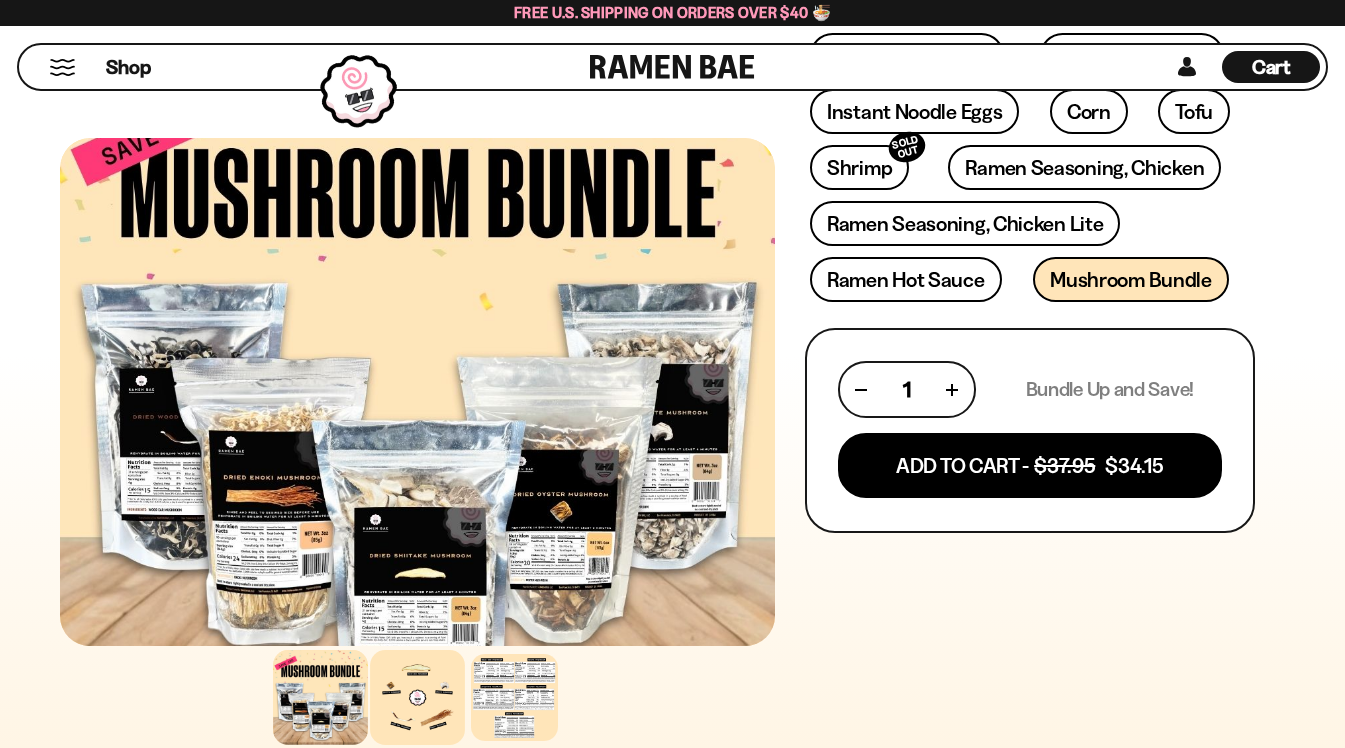 click at bounding box center (417, 697) 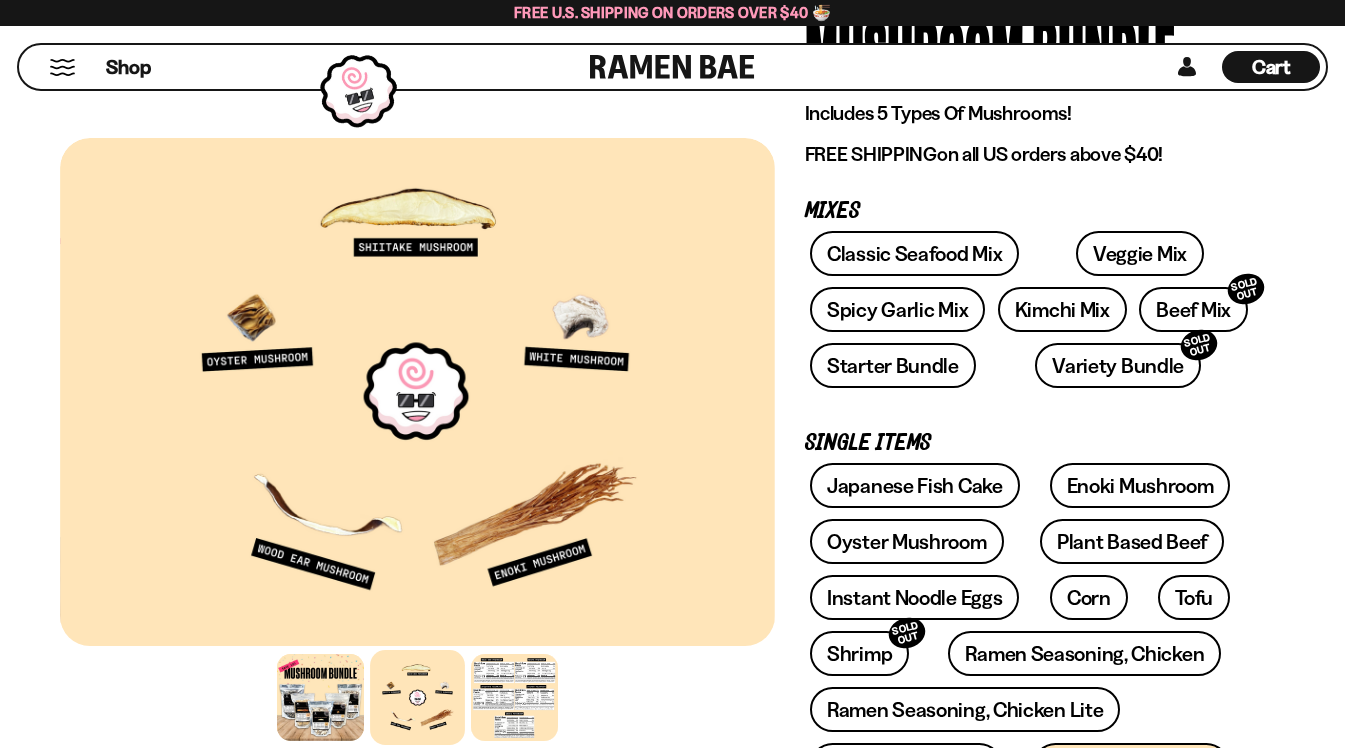 scroll, scrollTop: 0, scrollLeft: 0, axis: both 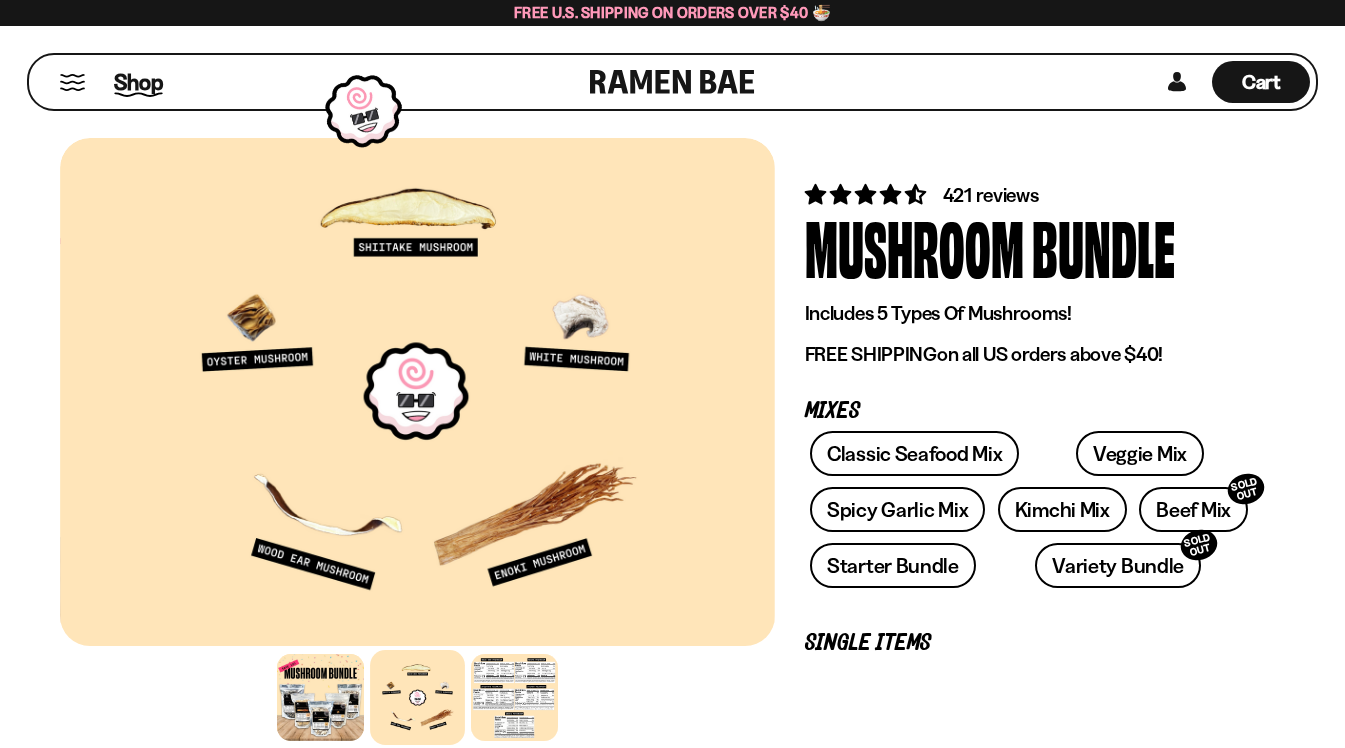 click on "Shop" at bounding box center (138, 82) 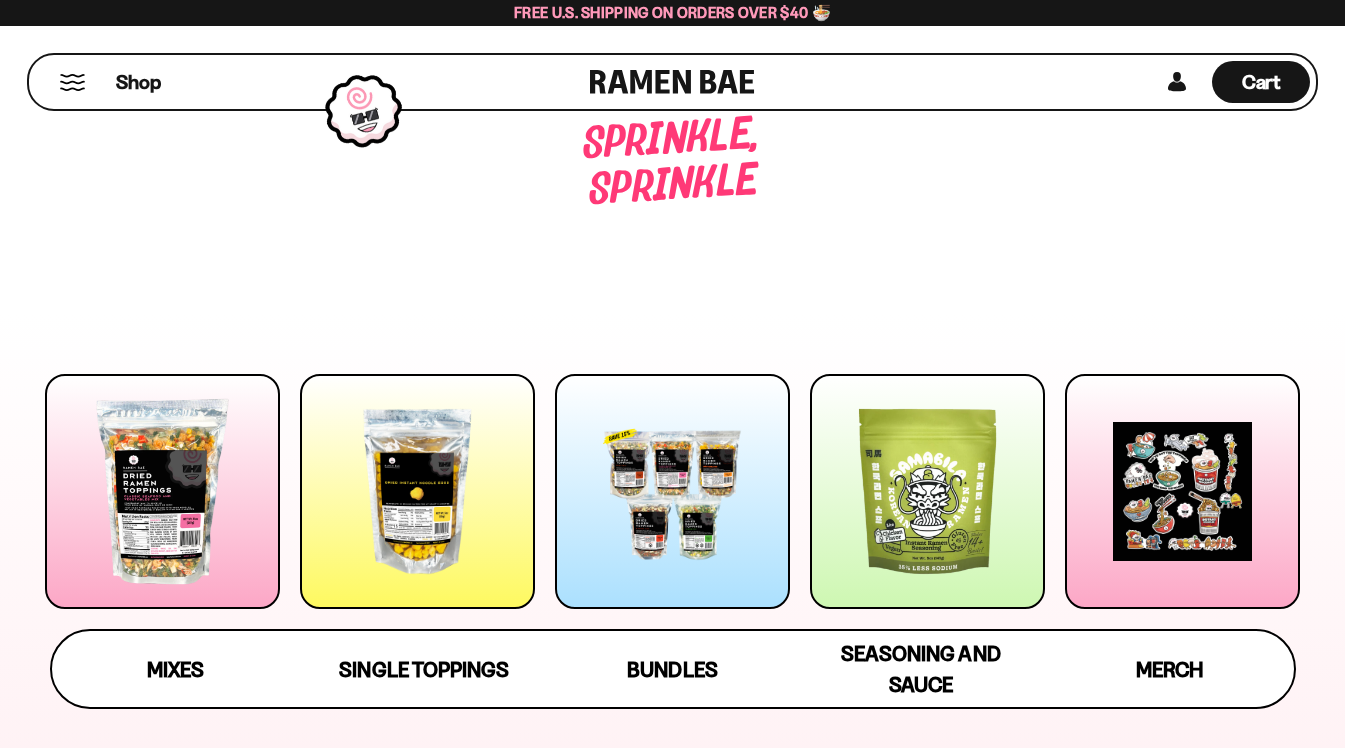 scroll, scrollTop: 0, scrollLeft: 0, axis: both 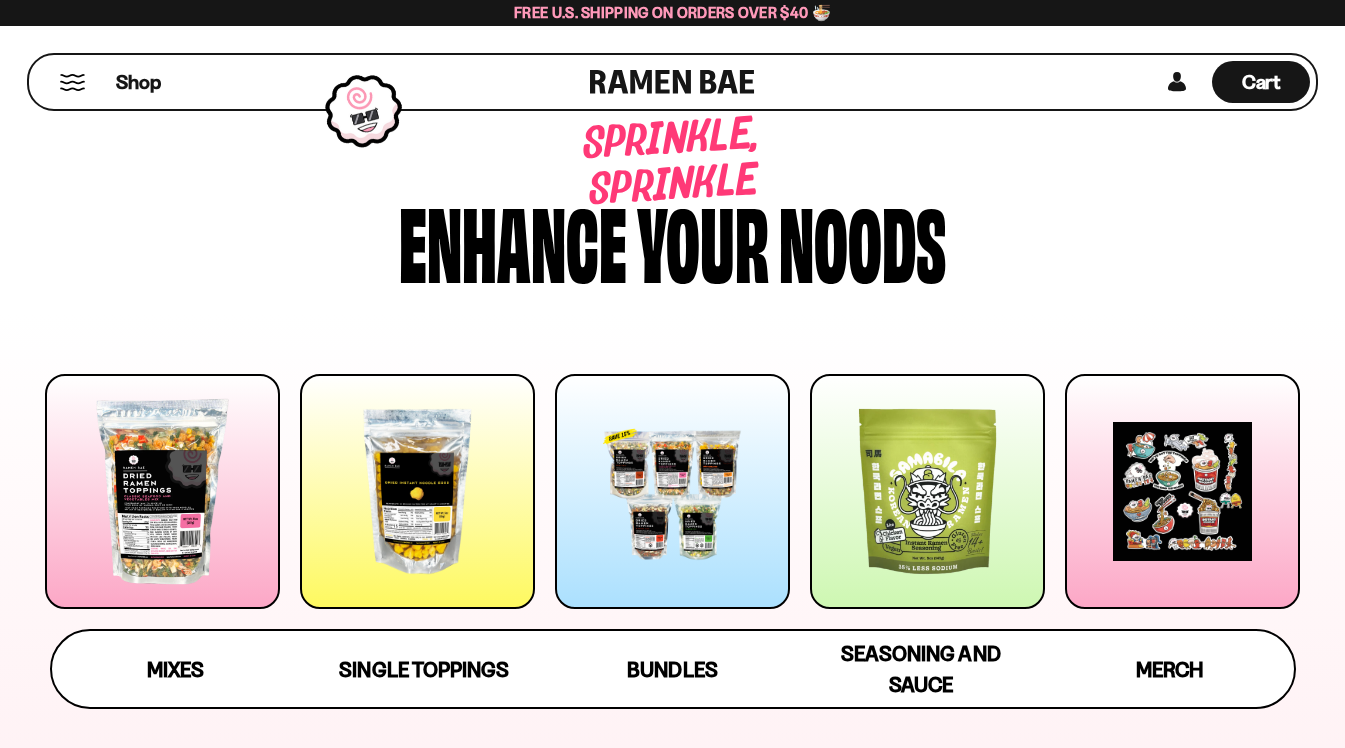 click at bounding box center (927, 491) 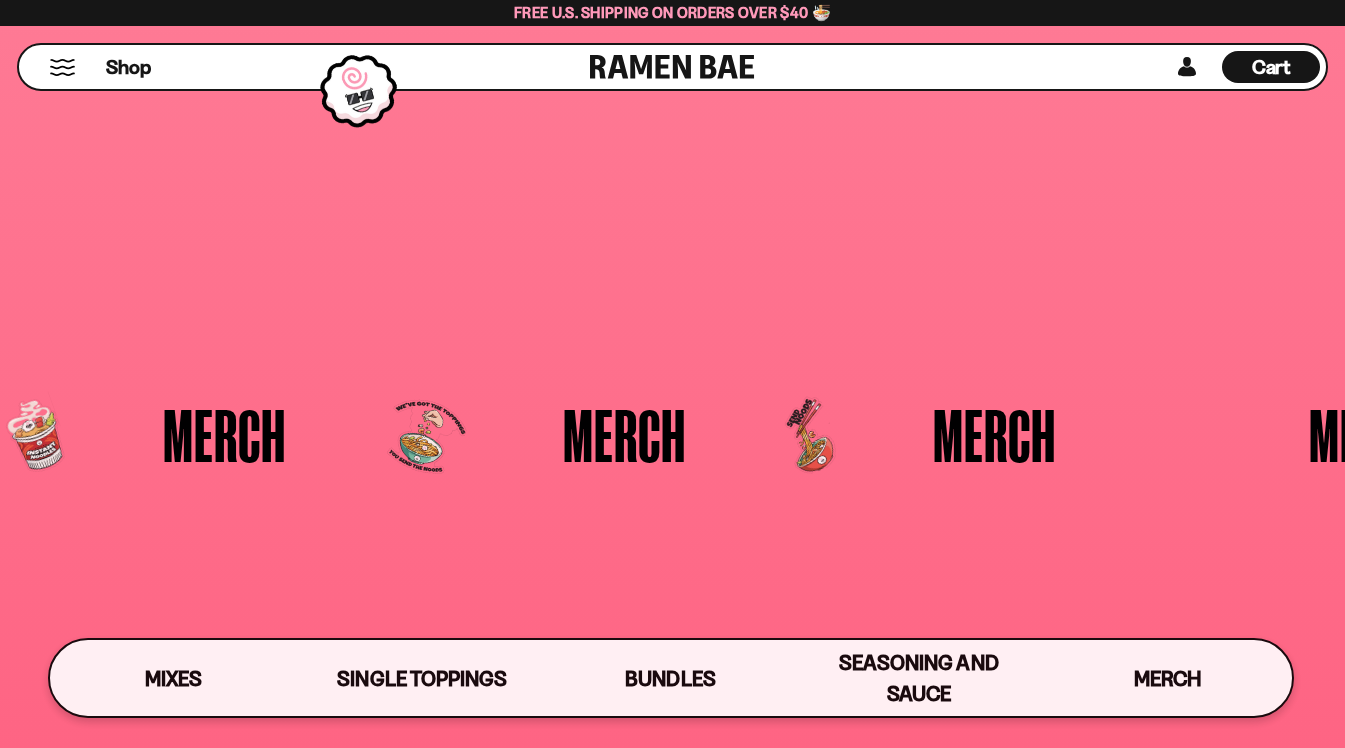 scroll, scrollTop: 5052, scrollLeft: 0, axis: vertical 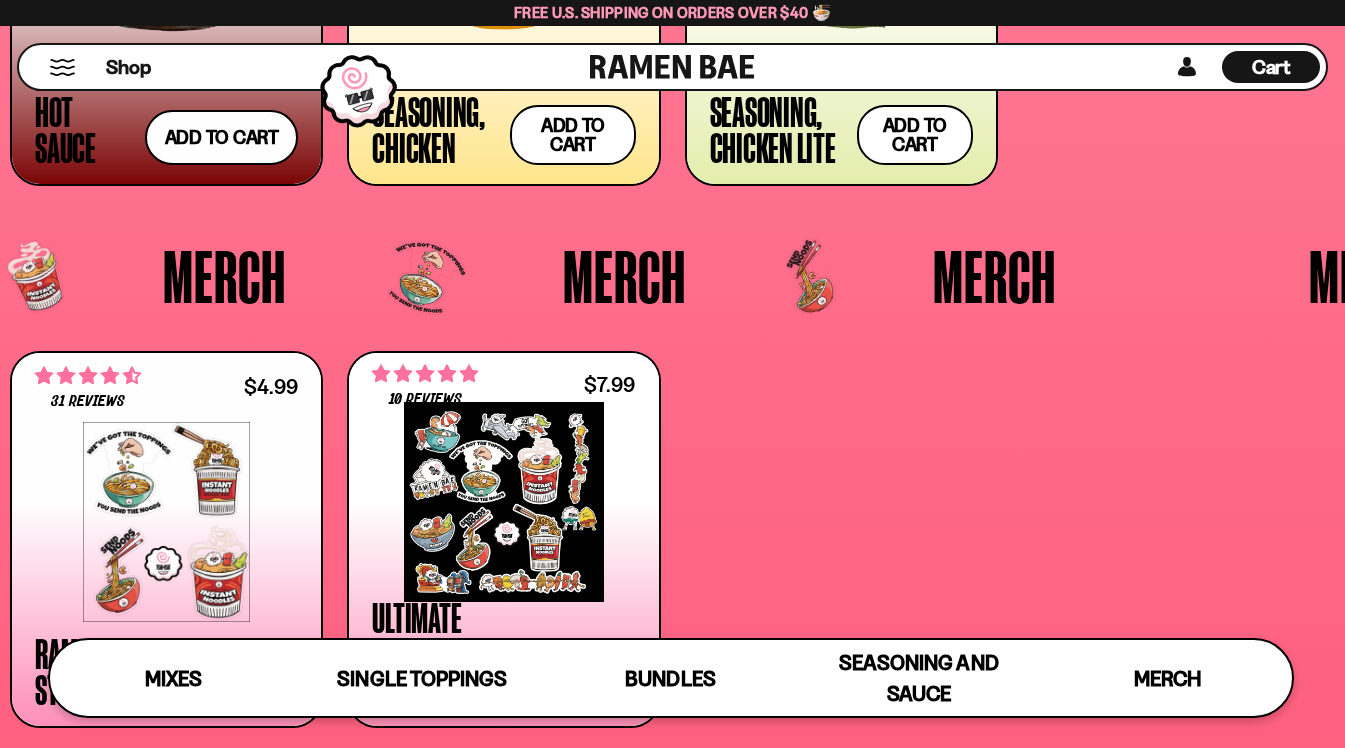 click at bounding box center (841, -40) 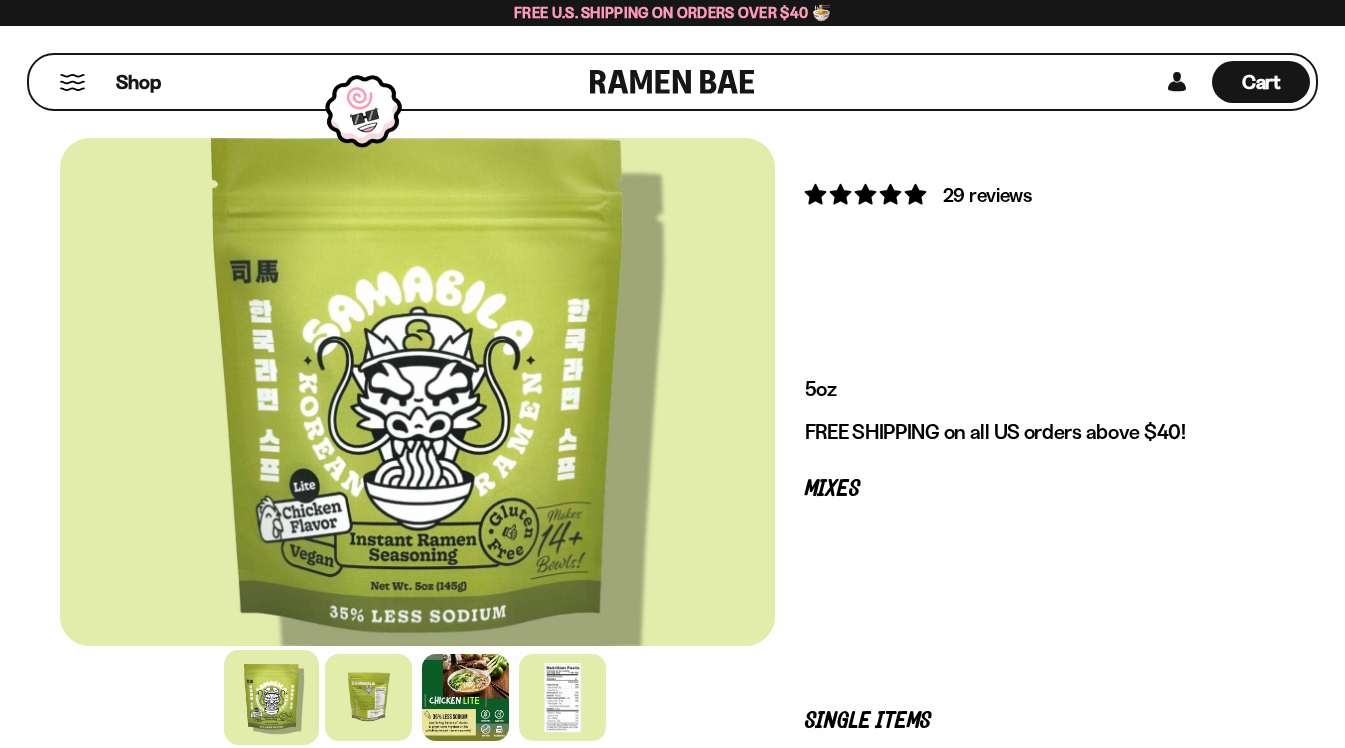 scroll, scrollTop: 0, scrollLeft: 0, axis: both 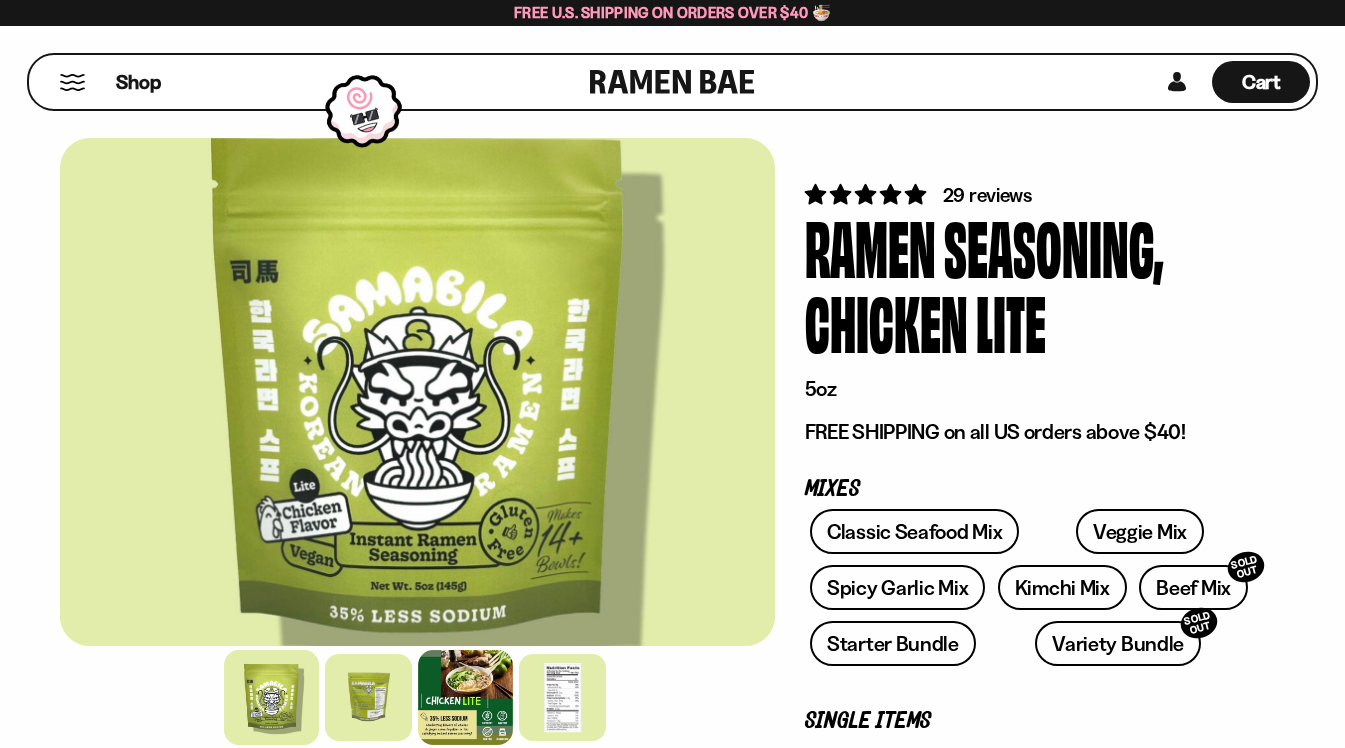 click at bounding box center (465, 697) 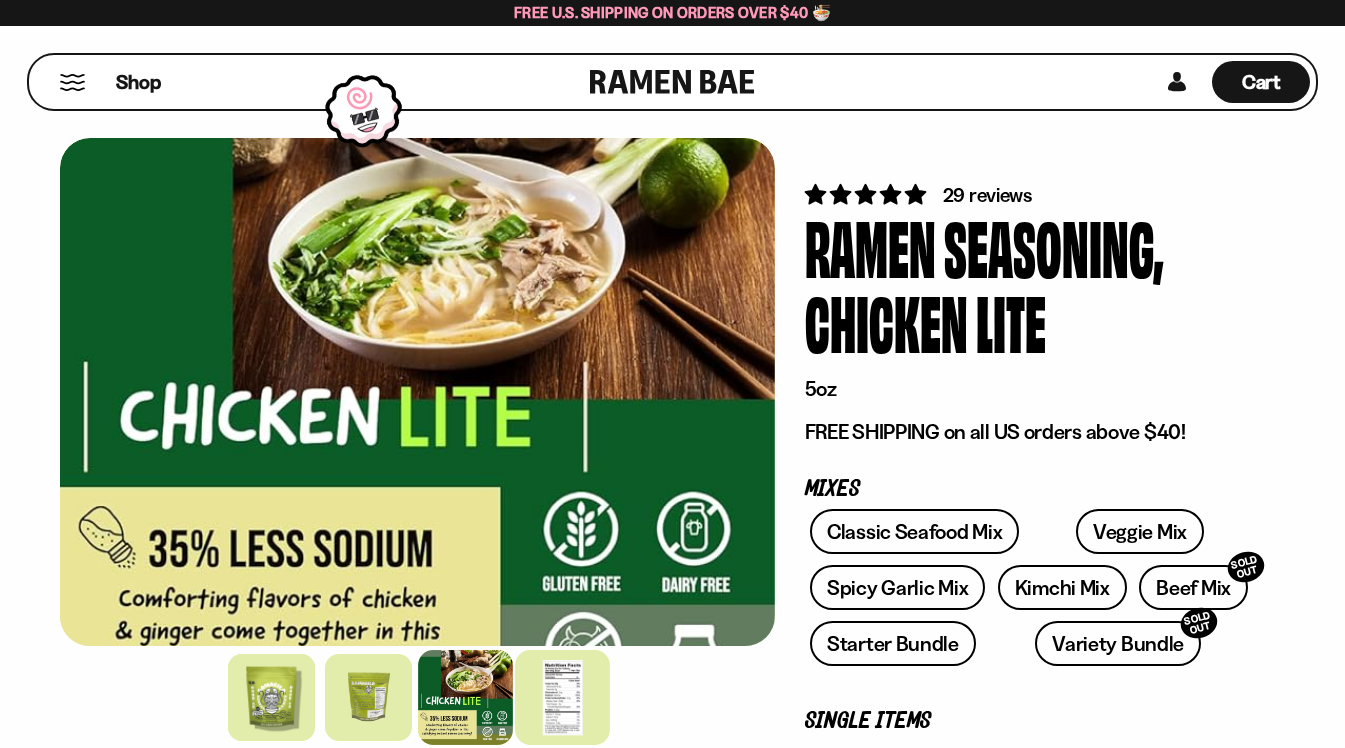 click at bounding box center [562, 697] 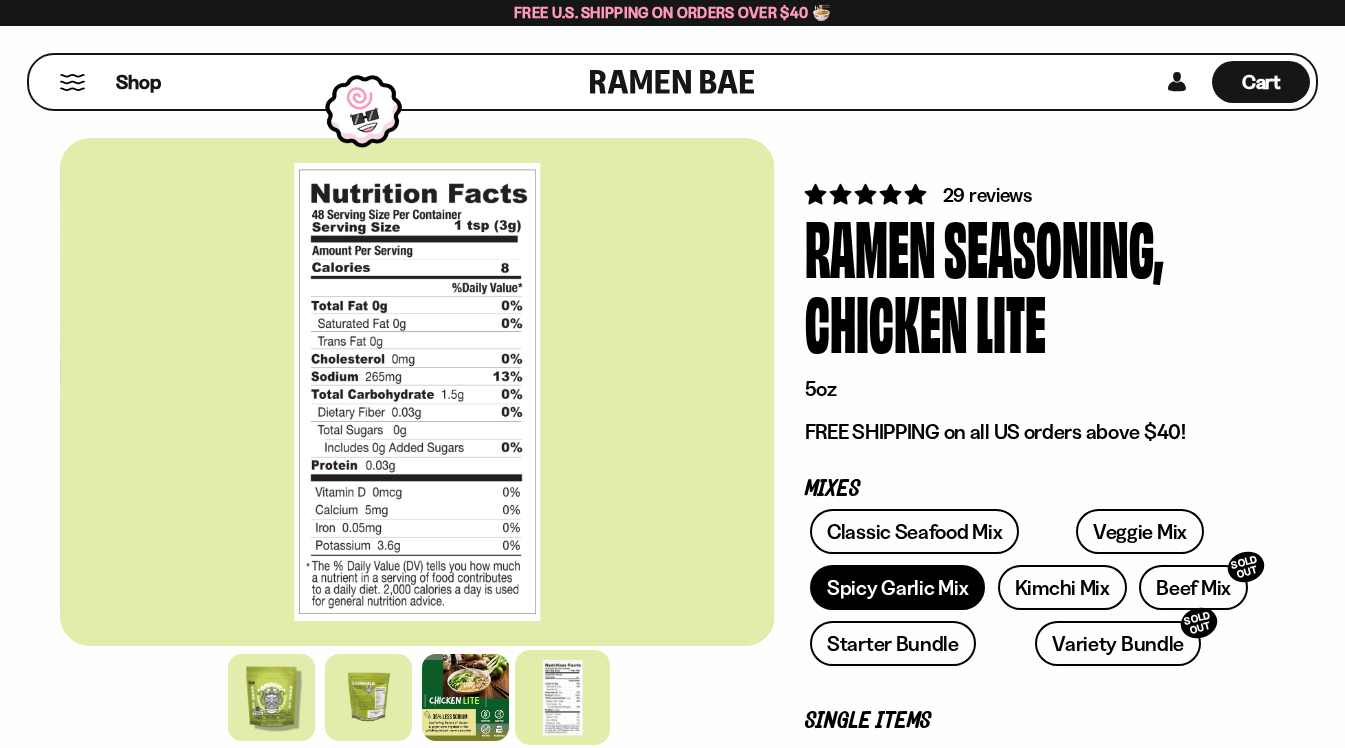 click on "Spicy Garlic Mix" at bounding box center (897, 587) 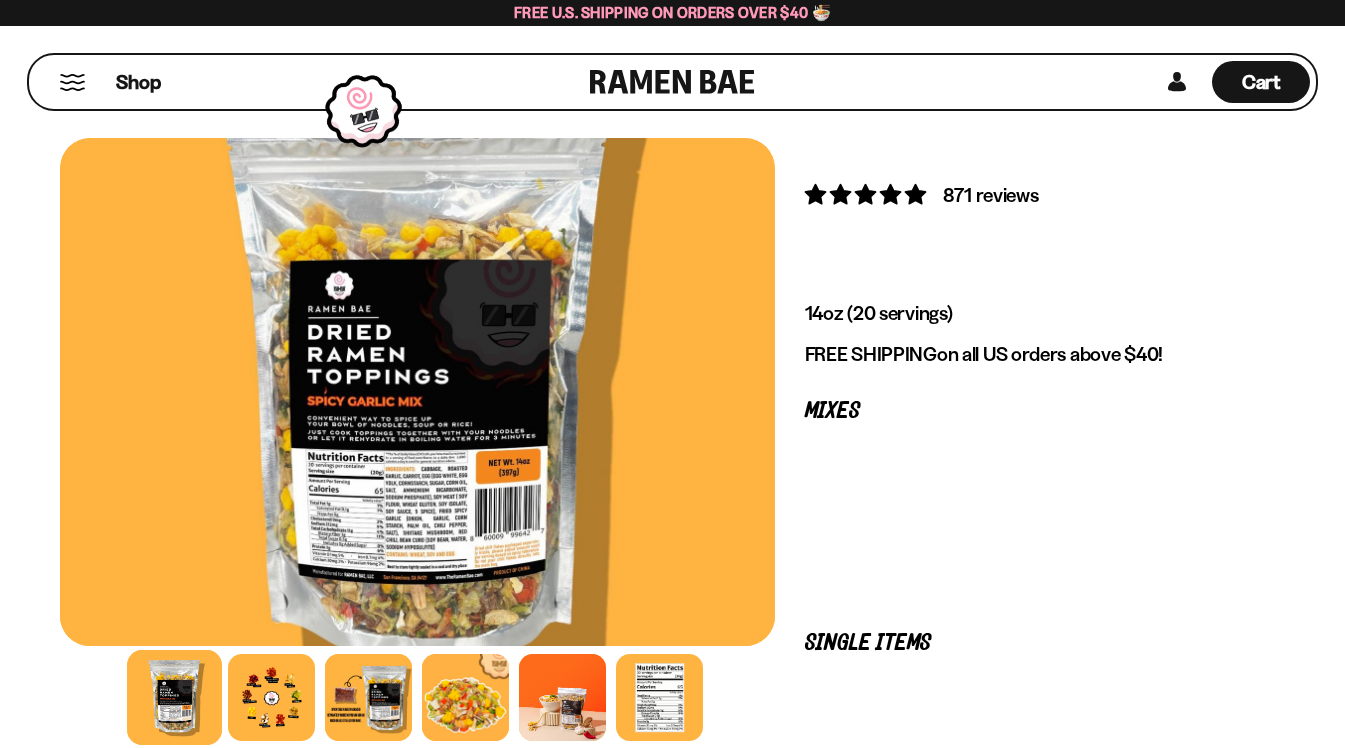 scroll, scrollTop: 0, scrollLeft: 0, axis: both 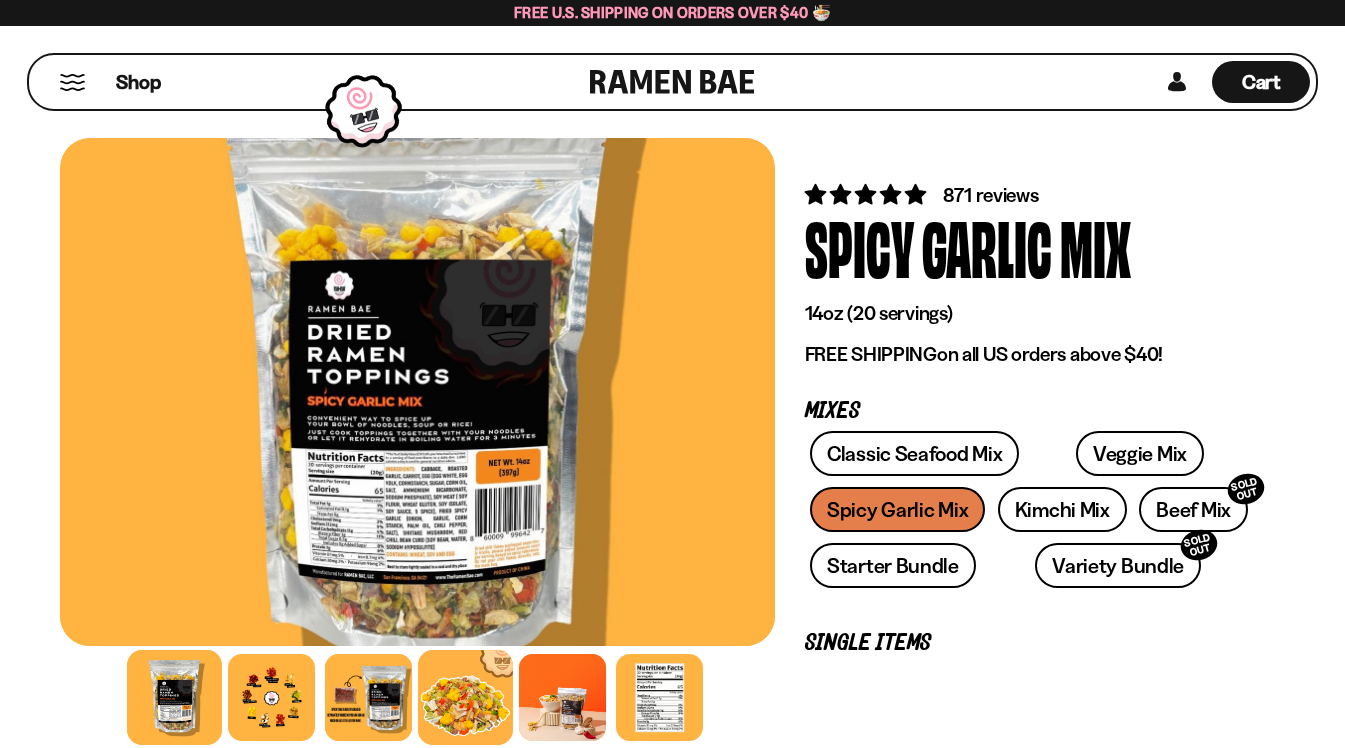 click at bounding box center [465, 697] 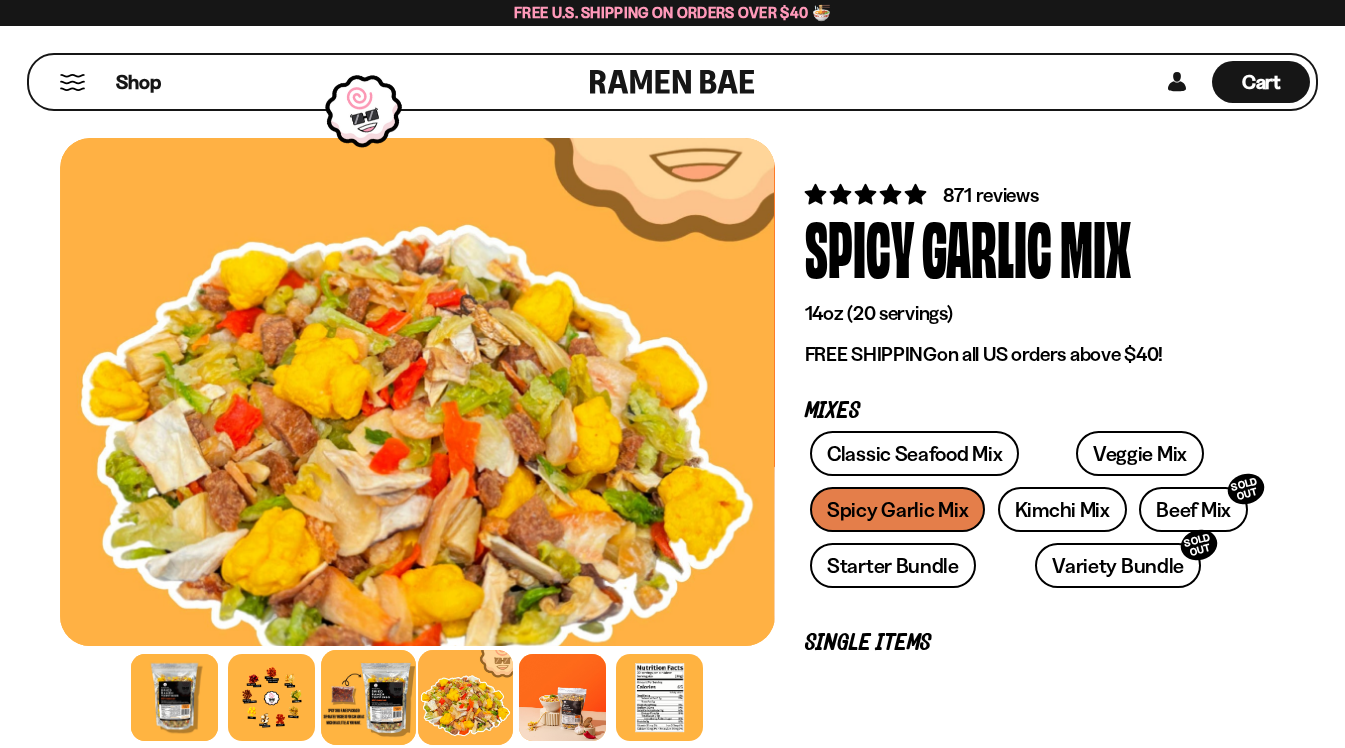 click at bounding box center [368, 697] 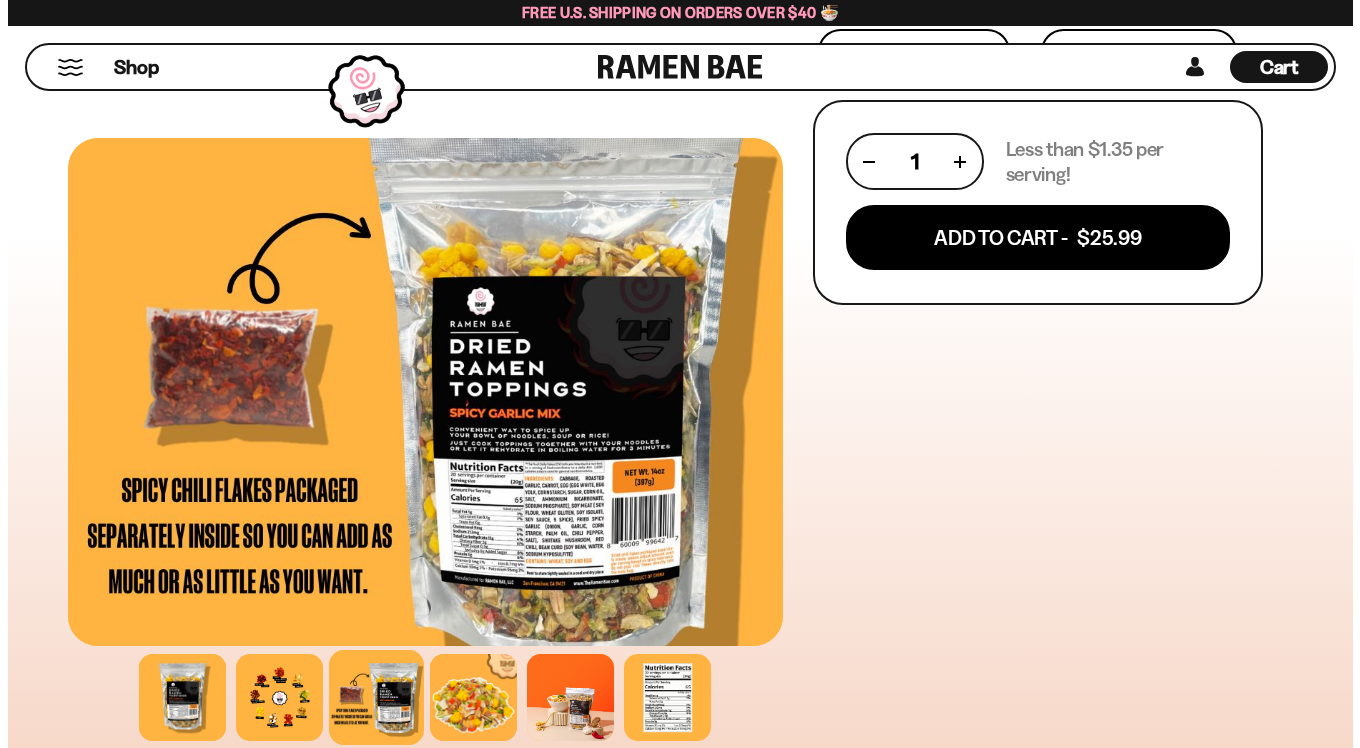 scroll, scrollTop: 961, scrollLeft: 0, axis: vertical 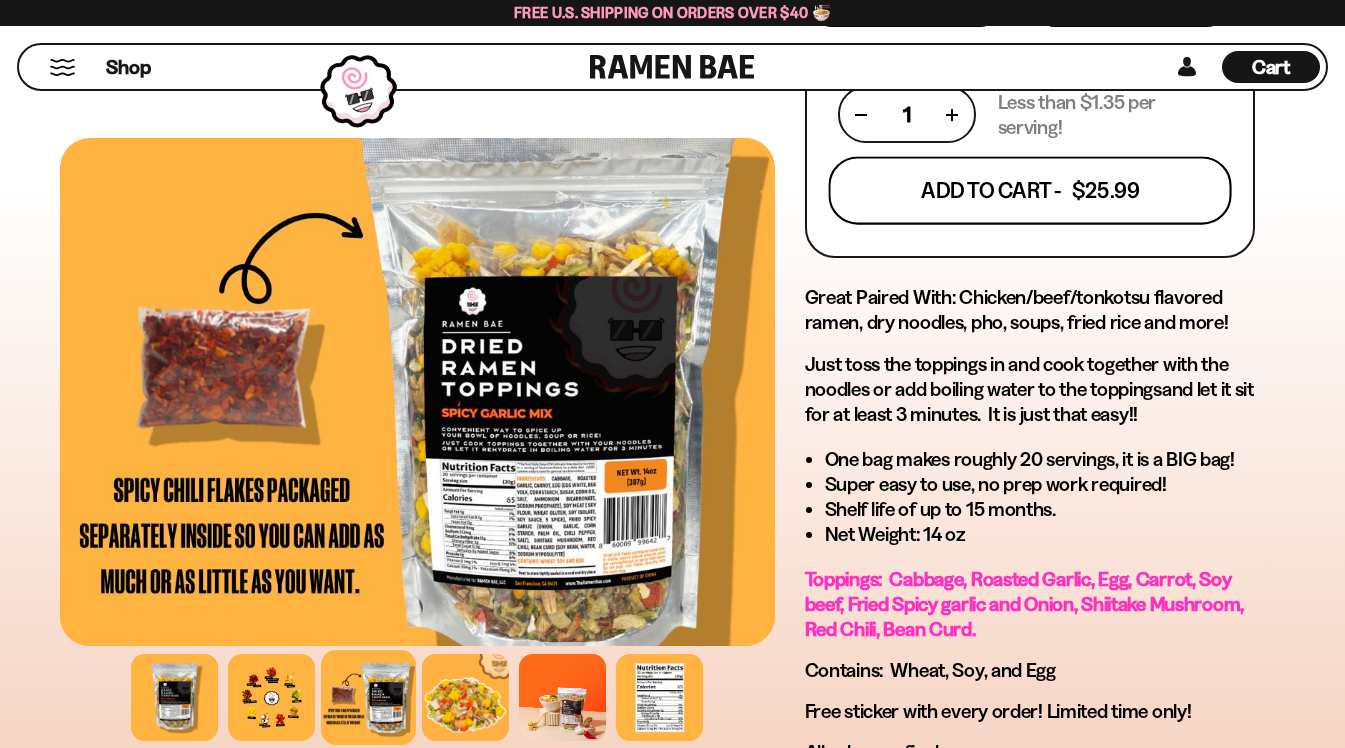 click on "Add To Cart -
$25.99" at bounding box center [1030, 191] 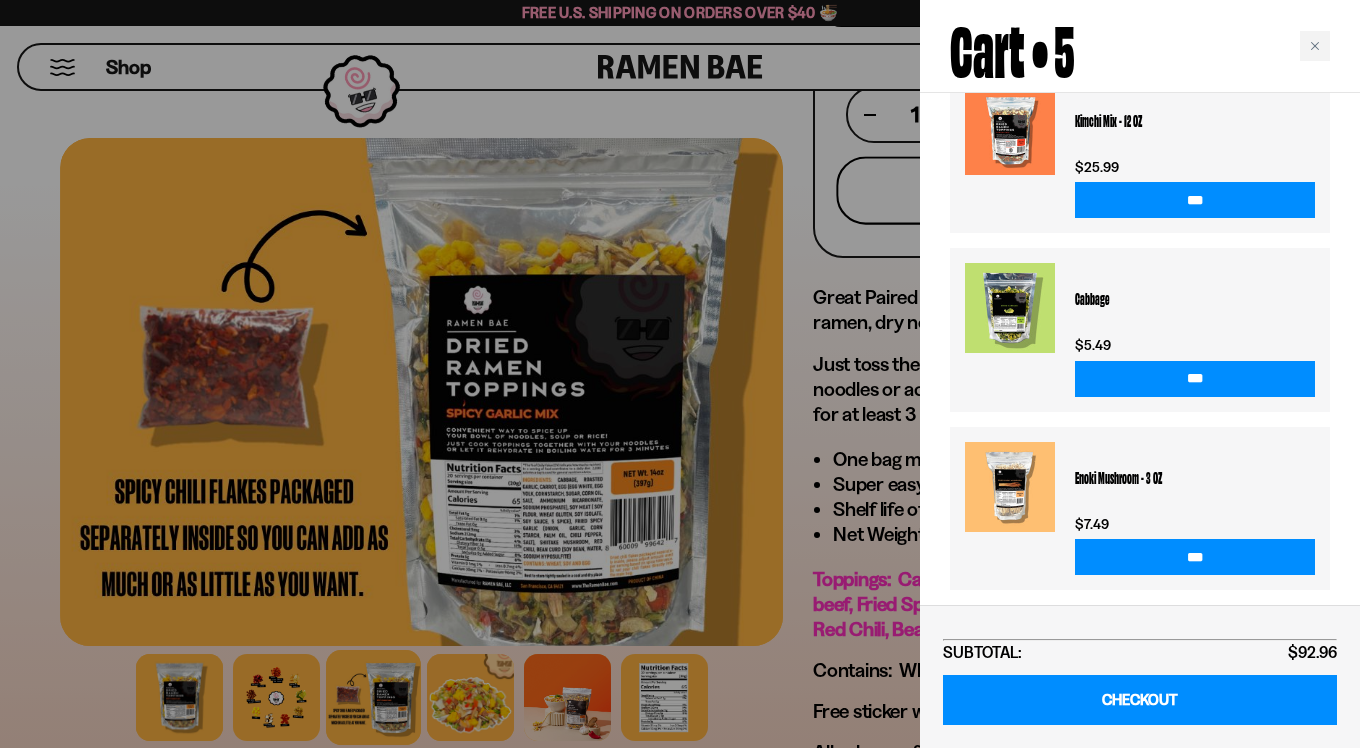scroll, scrollTop: 1201, scrollLeft: 0, axis: vertical 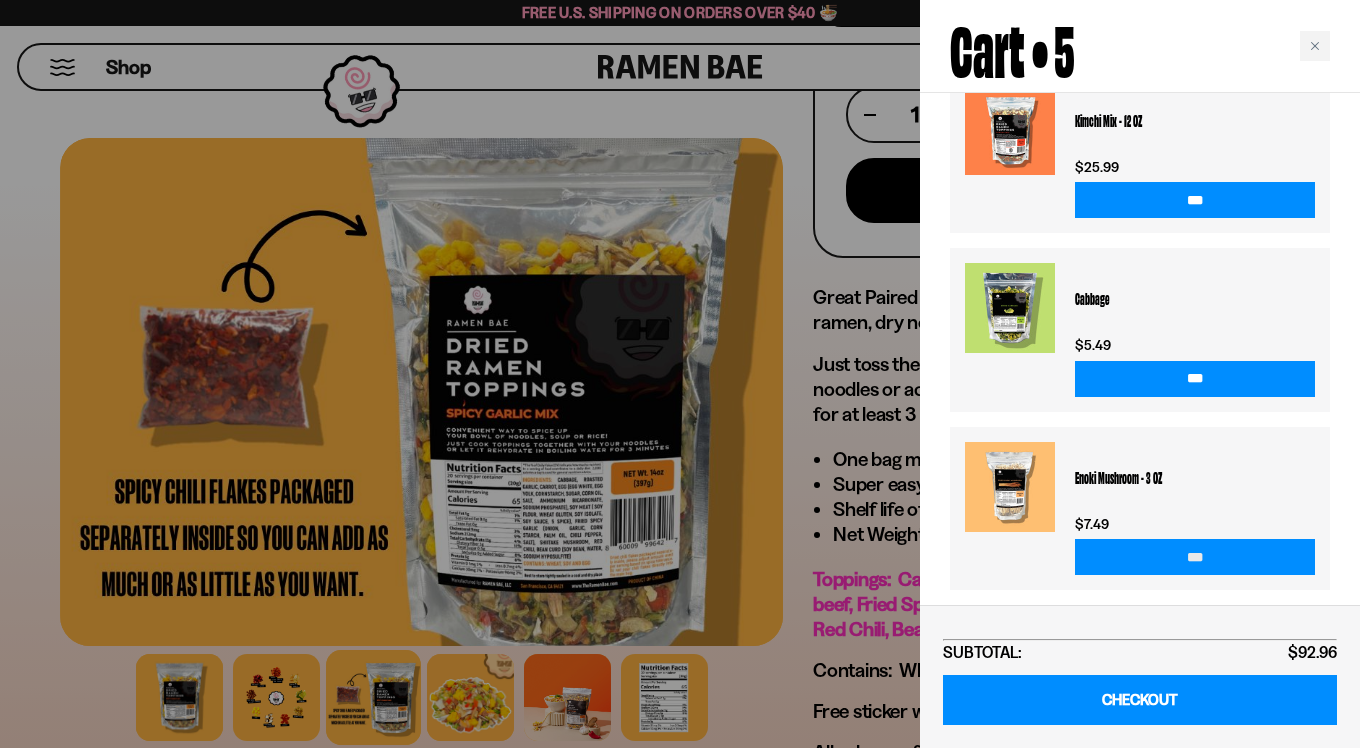 click on "***" at bounding box center [1195, 557] 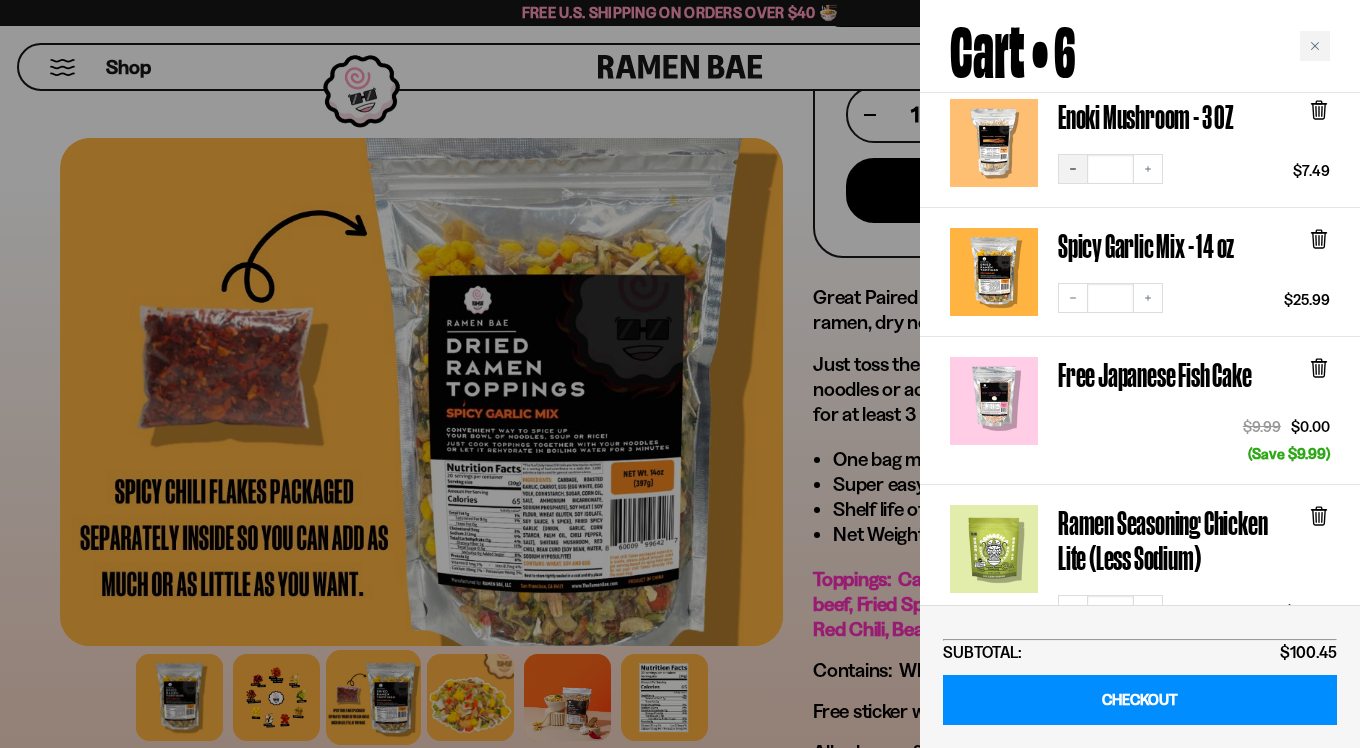 scroll, scrollTop: 234, scrollLeft: 0, axis: vertical 